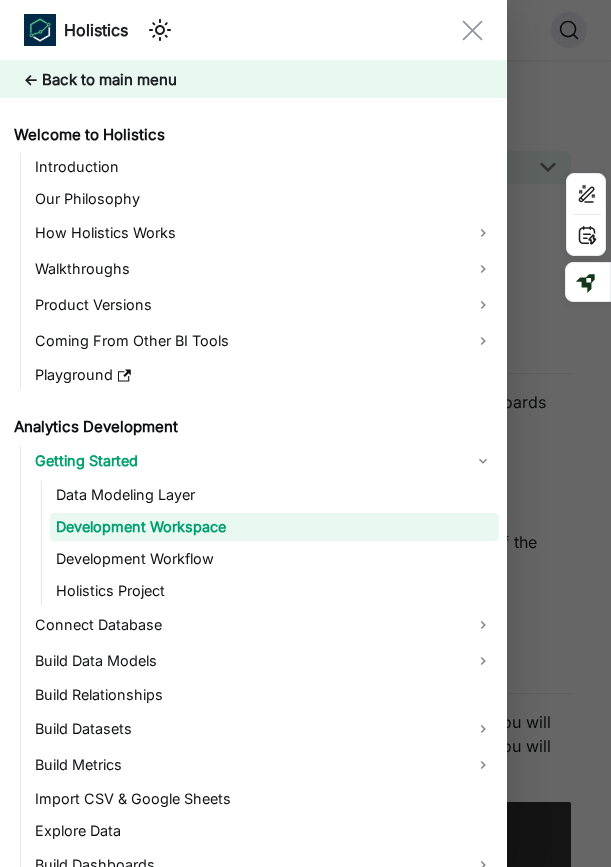 scroll, scrollTop: 6986, scrollLeft: 0, axis: vertical 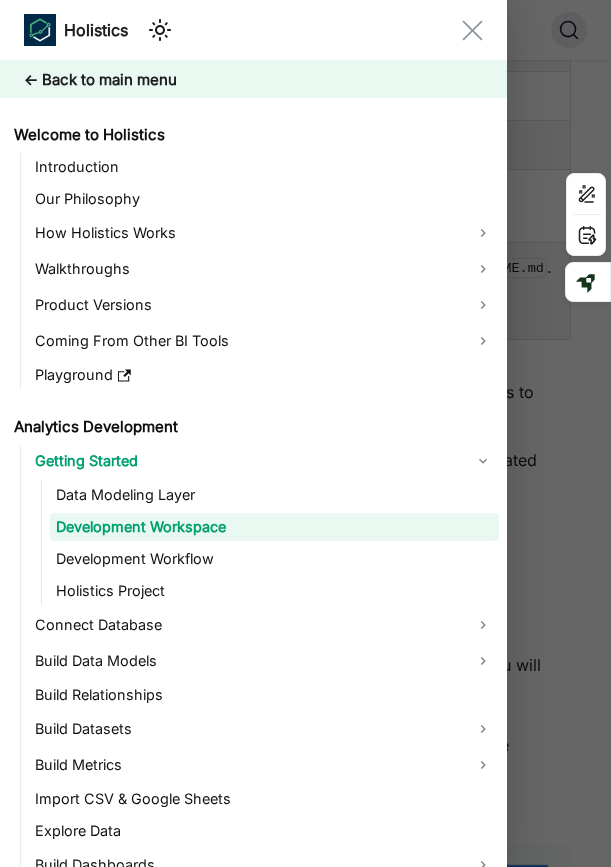 click at bounding box center [305, 433] 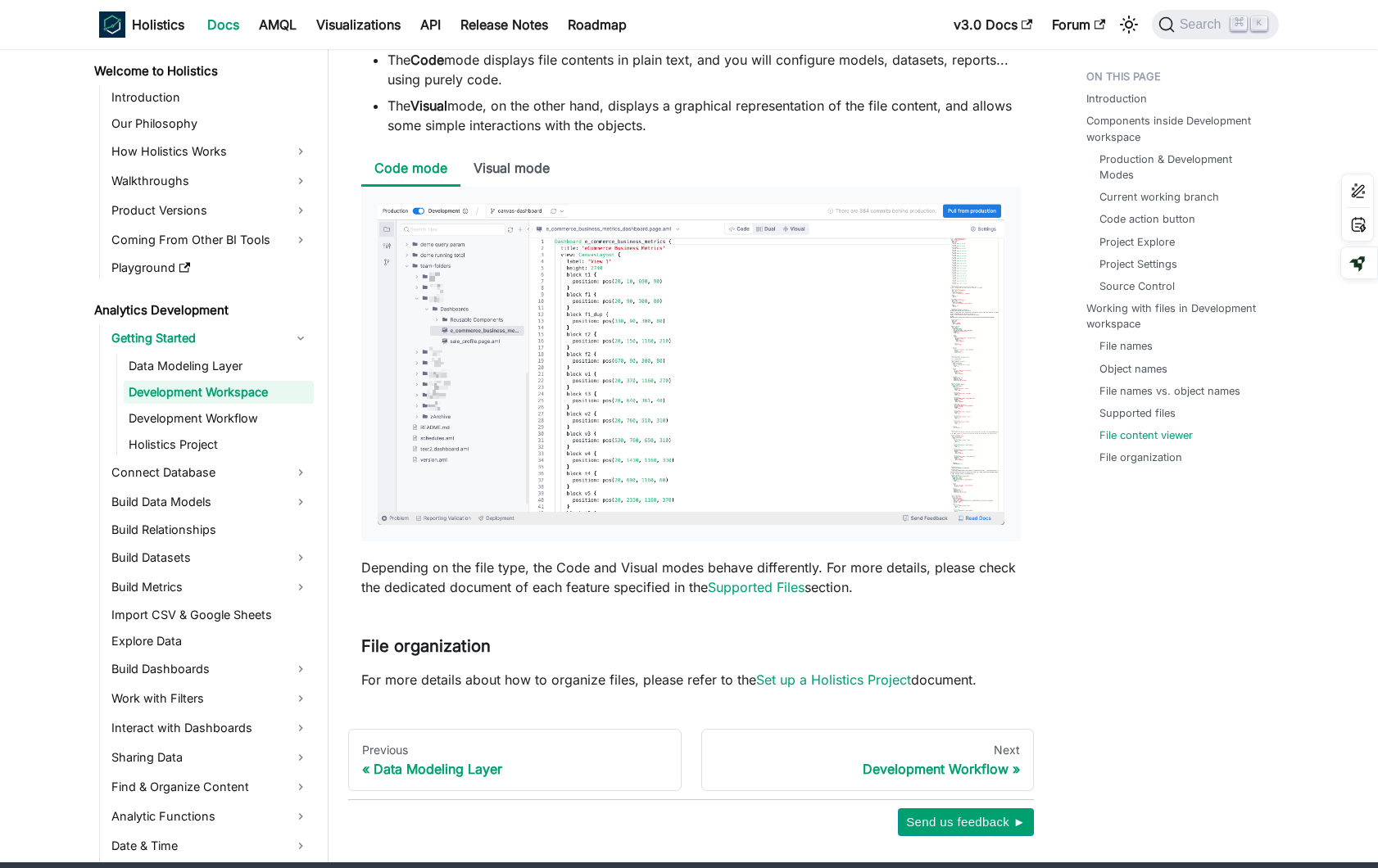 scroll, scrollTop: 6070, scrollLeft: 0, axis: vertical 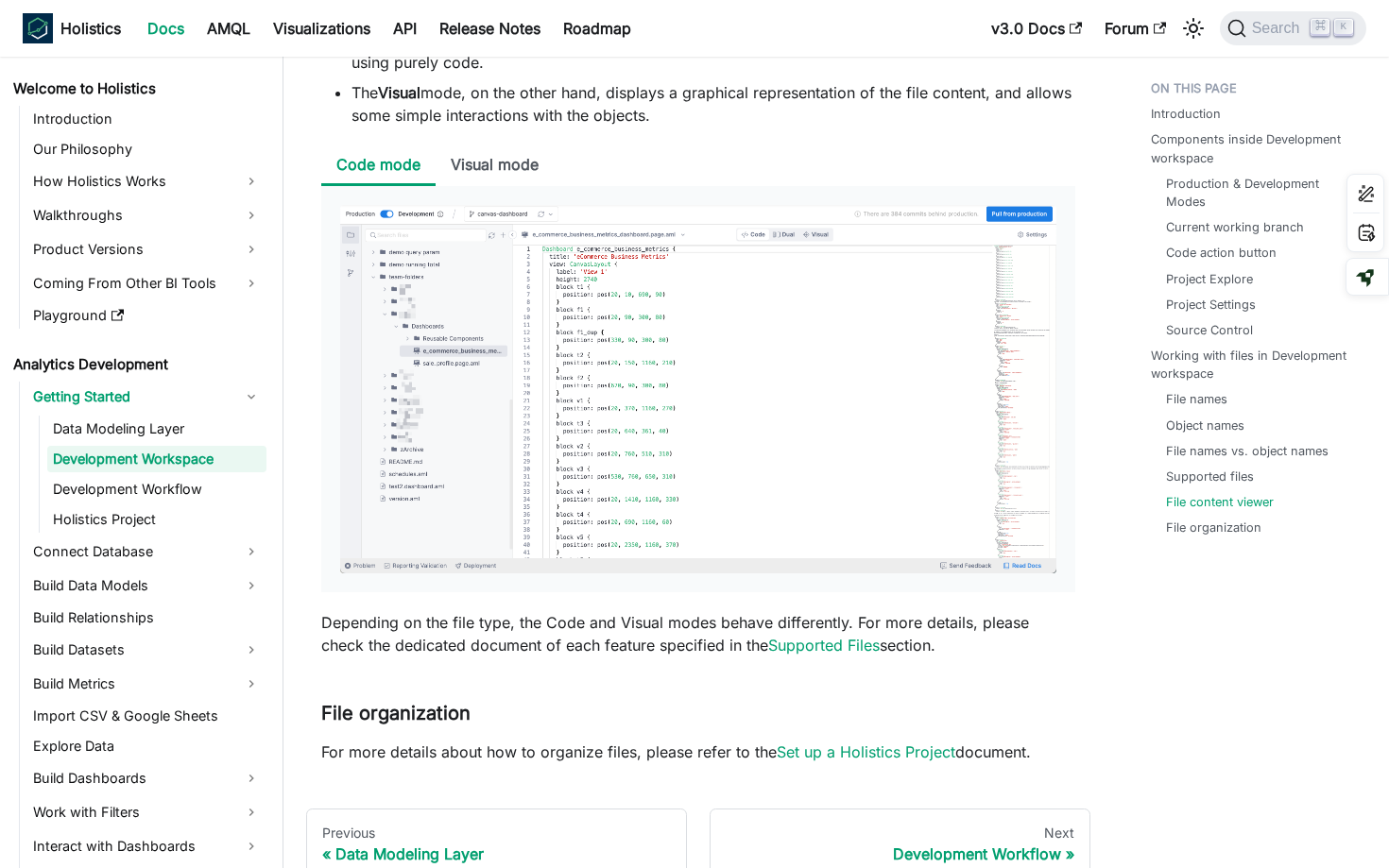 click on "Introduction Components inside Development workspace Production & Development Modes Current working branch Code action button Project Explore Project Settings Source Control Working with files in Development workspace File names Object names File names vs. object names Supported files File content viewer File organization" at bounding box center (1251, -3000) 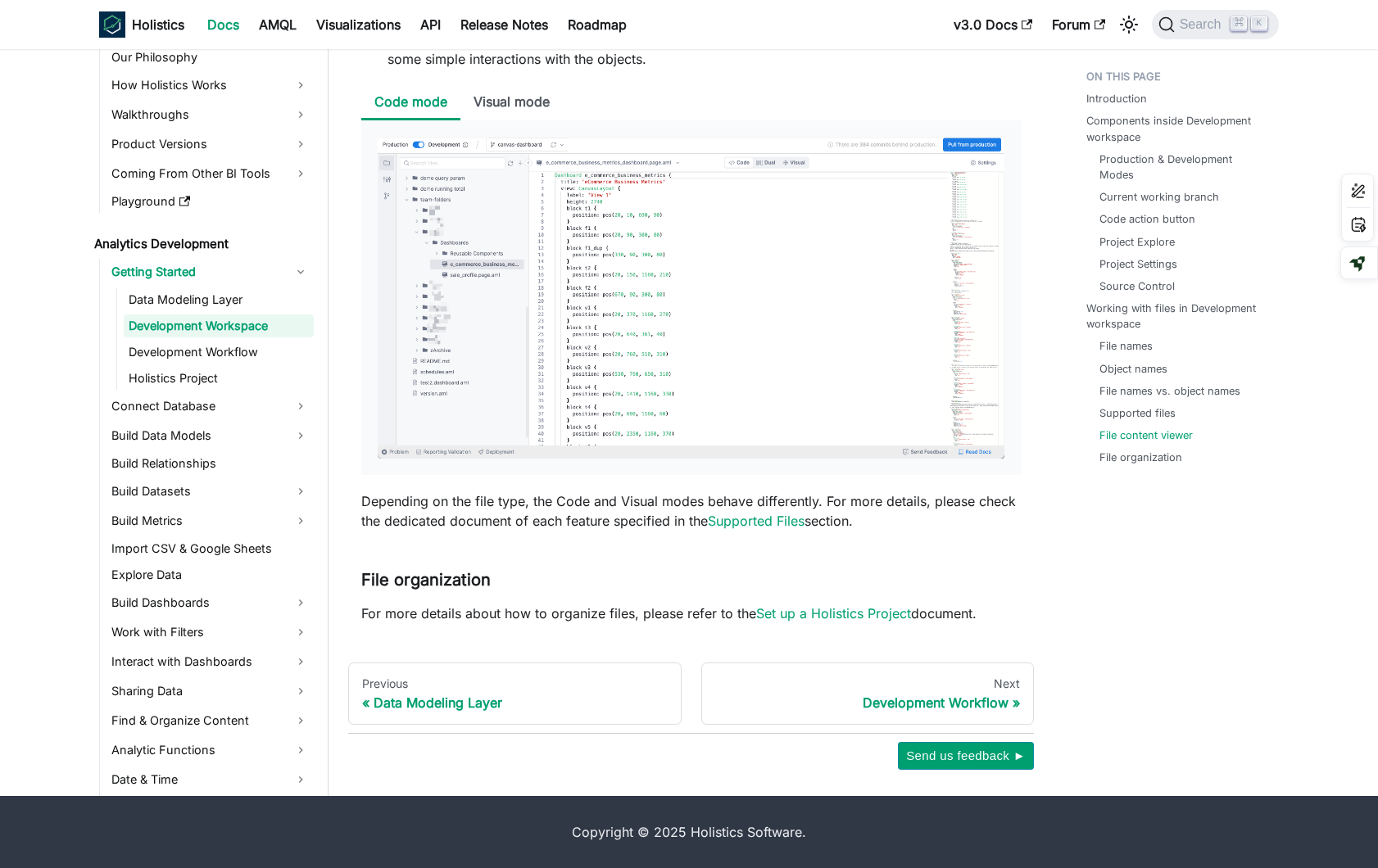 click on "Introduction Components inside Development workspace Production & Development Modes Current working branch Code action button Project Explore Project Settings Source Control Working with files in Development workspace File names Object names File names vs. object names Supported files File content viewer File organization" at bounding box center [1174, -2619] 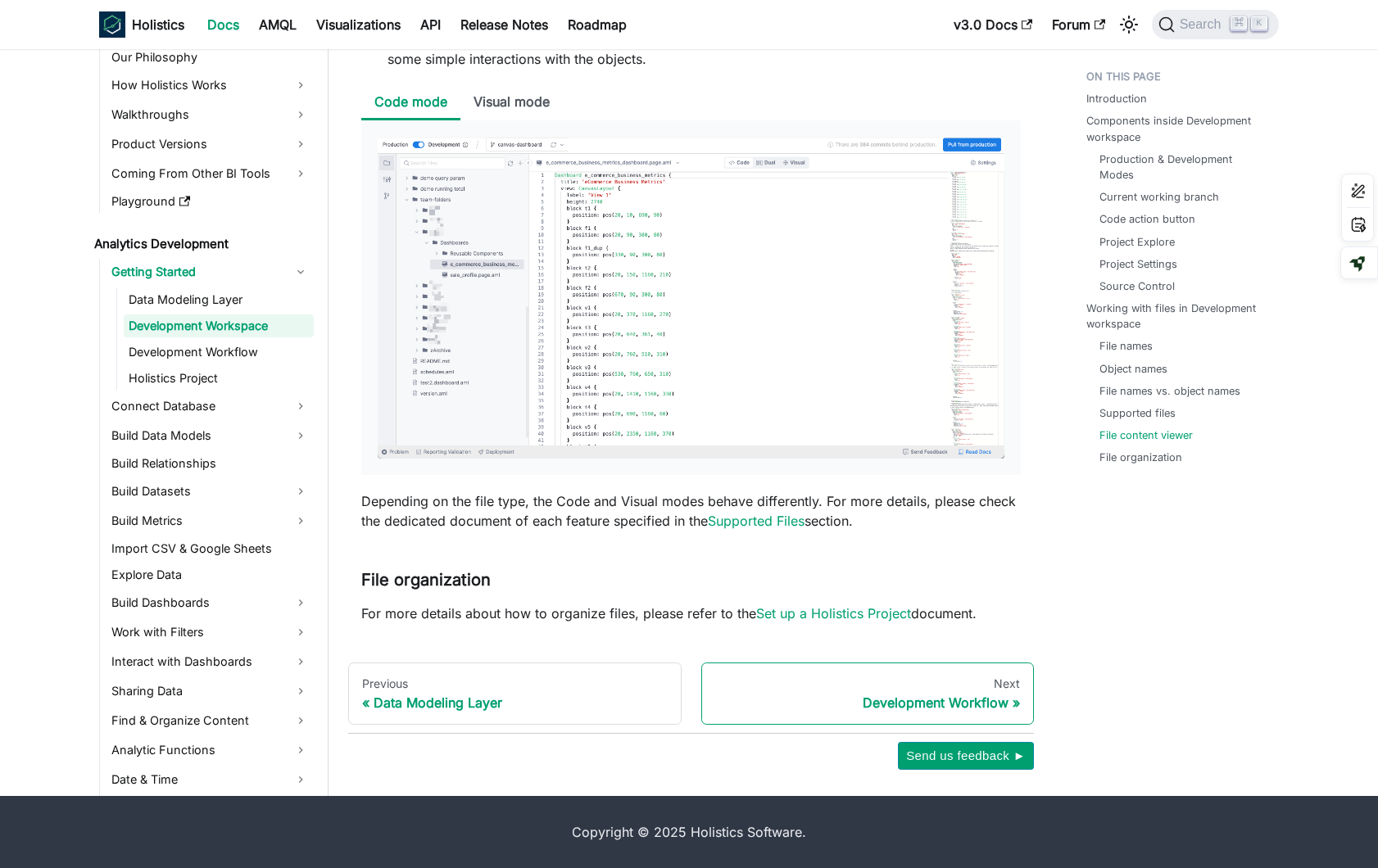 click on "Development Workflow" at bounding box center (868, 703) 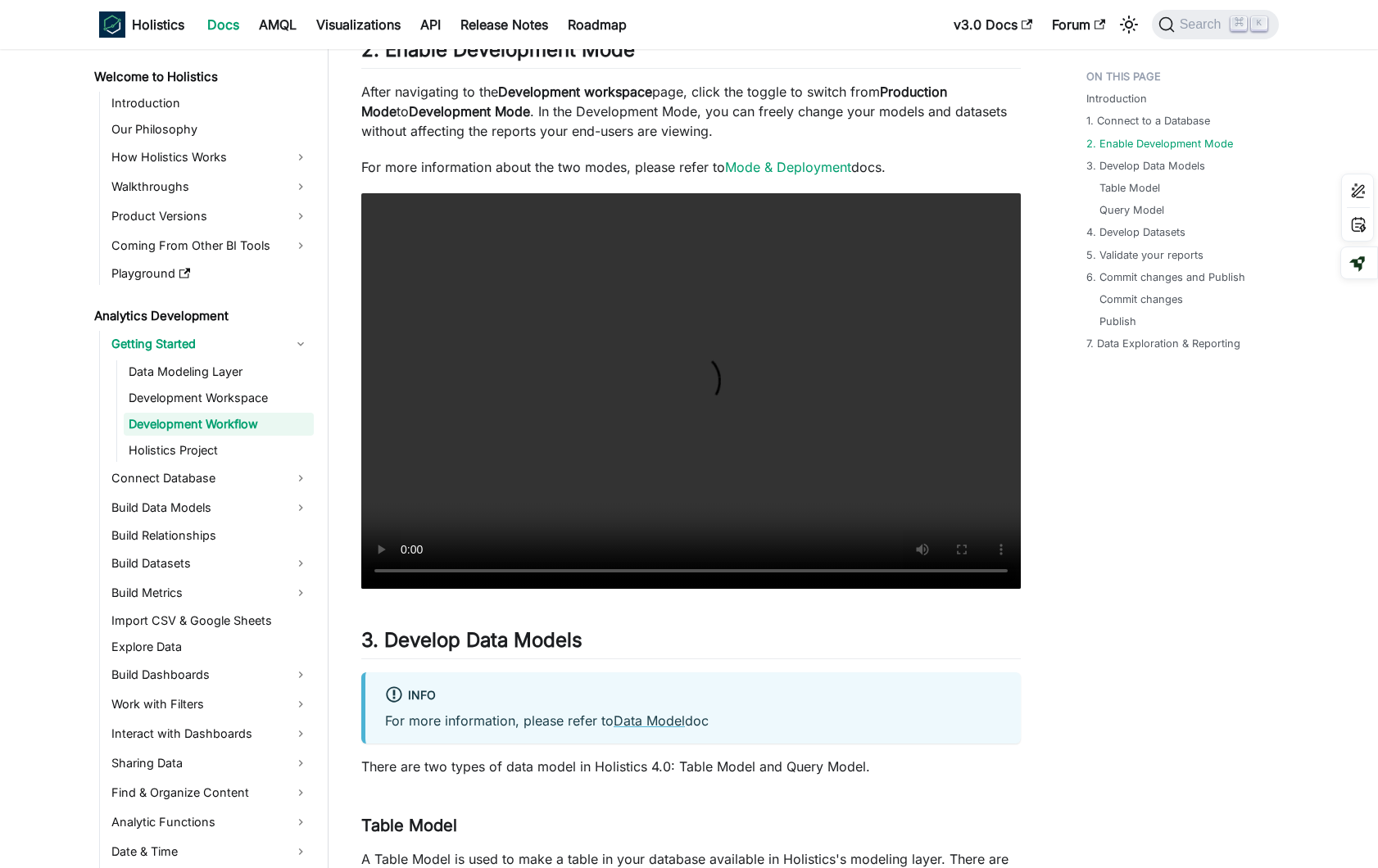 scroll, scrollTop: 1254, scrollLeft: 0, axis: vertical 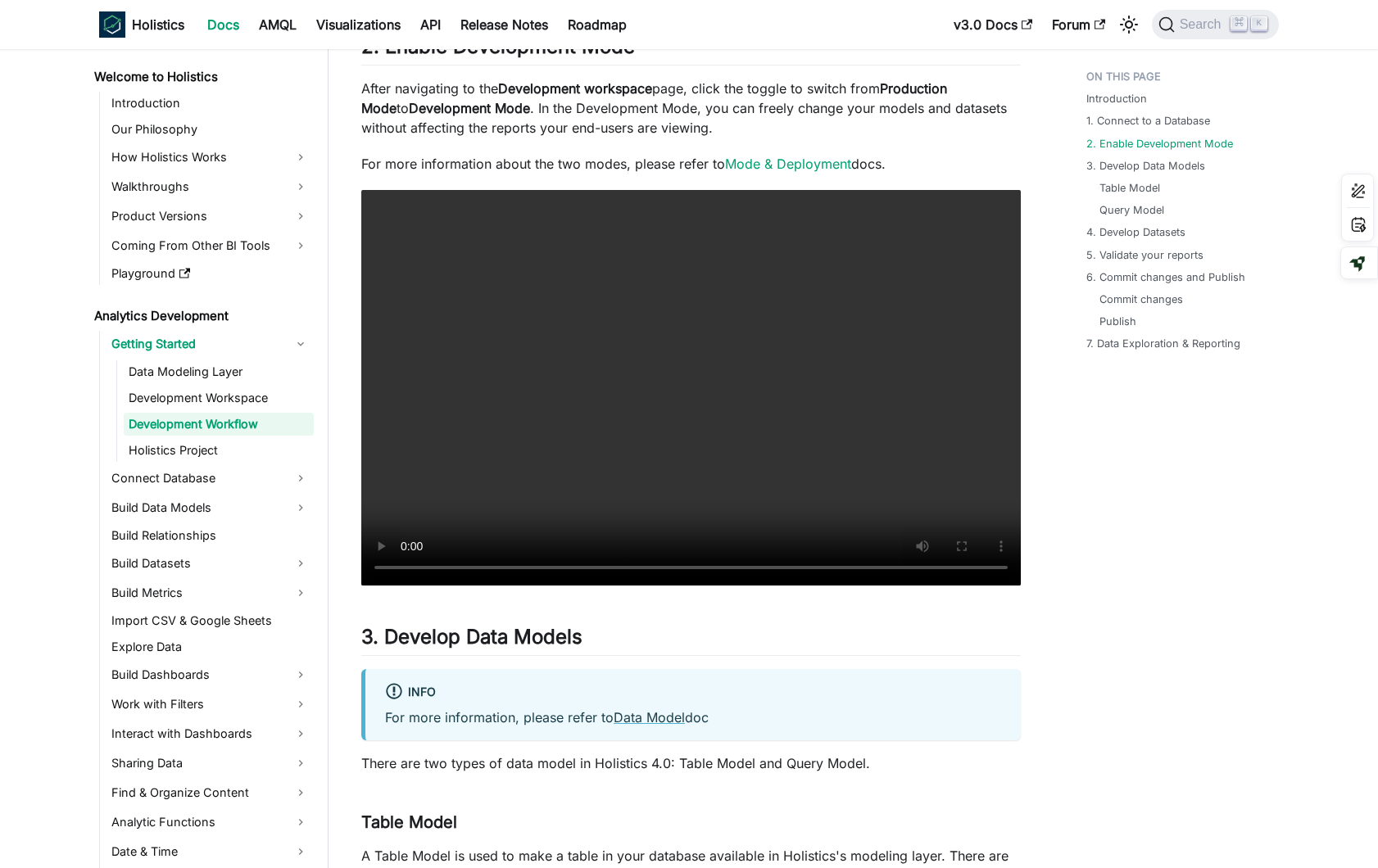 click on "Introduction 1. Connect to a Database 2. Enable Development Mode 3. Develop Data Models Table Model Query Model 4. Develop Datasets 5. Validate your reports 6. Commit changes and Publish Commit changes Publish 7. Data Exploration & Reporting" at bounding box center [1174, 2694] 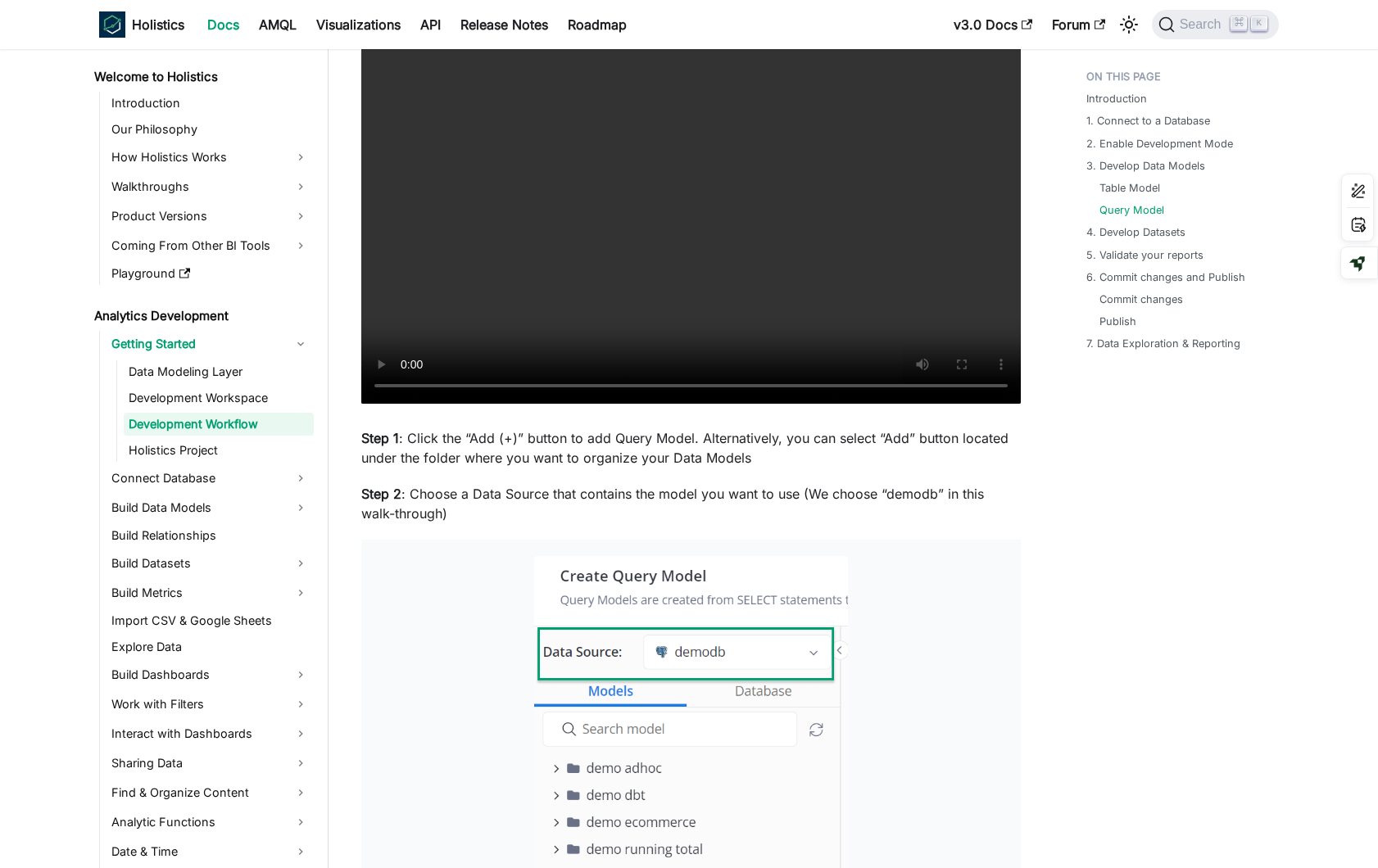 scroll, scrollTop: 3363, scrollLeft: 0, axis: vertical 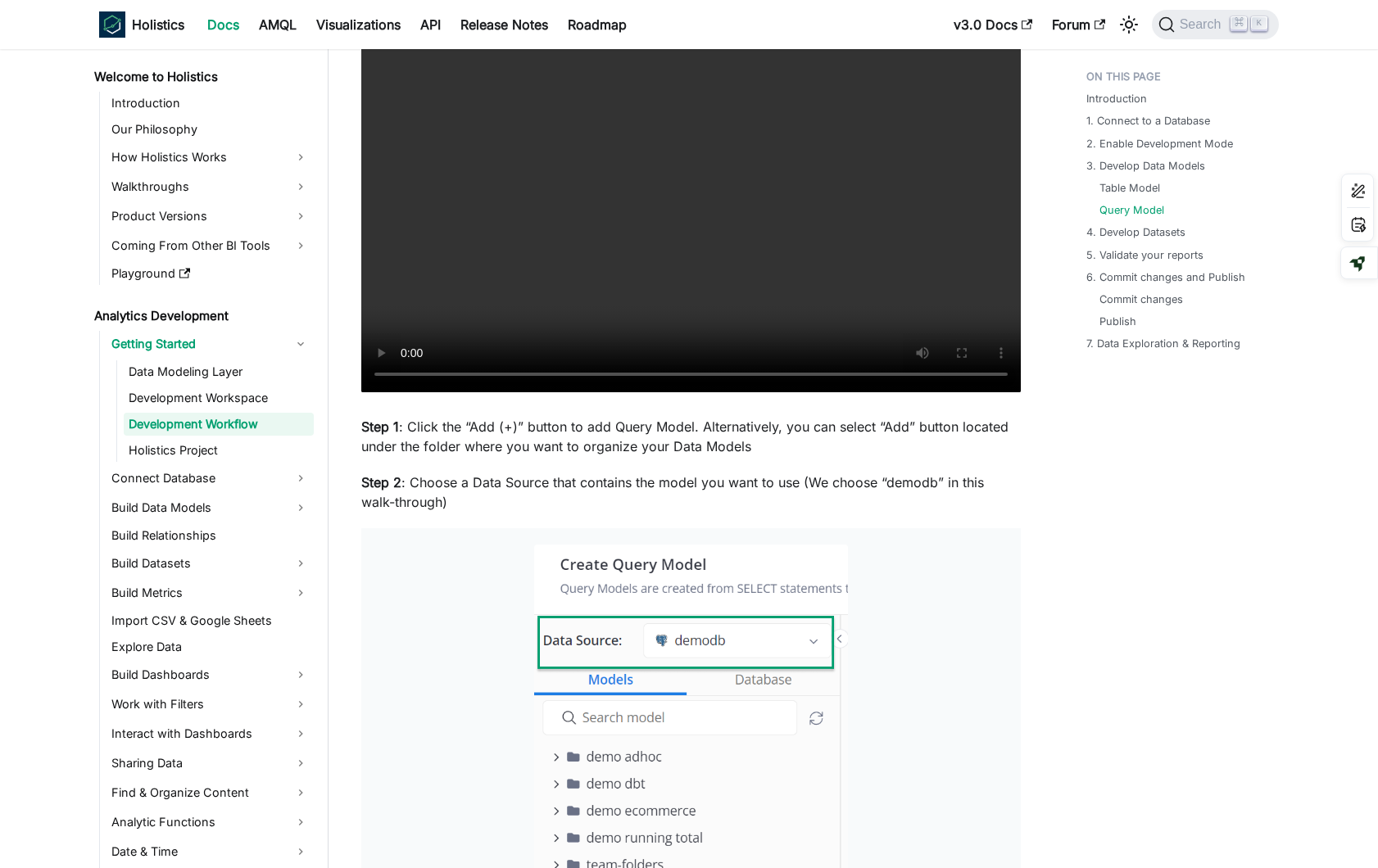 click on "Introduction 1. Connect to a Database 2. Enable Development Mode 3. Develop Data Models Table Model Query Model 4. Develop Datasets 5. Validate your reports 6. Commit changes and Publish Commit changes Publish 7. Data Exploration & Reporting" at bounding box center (1174, 585) 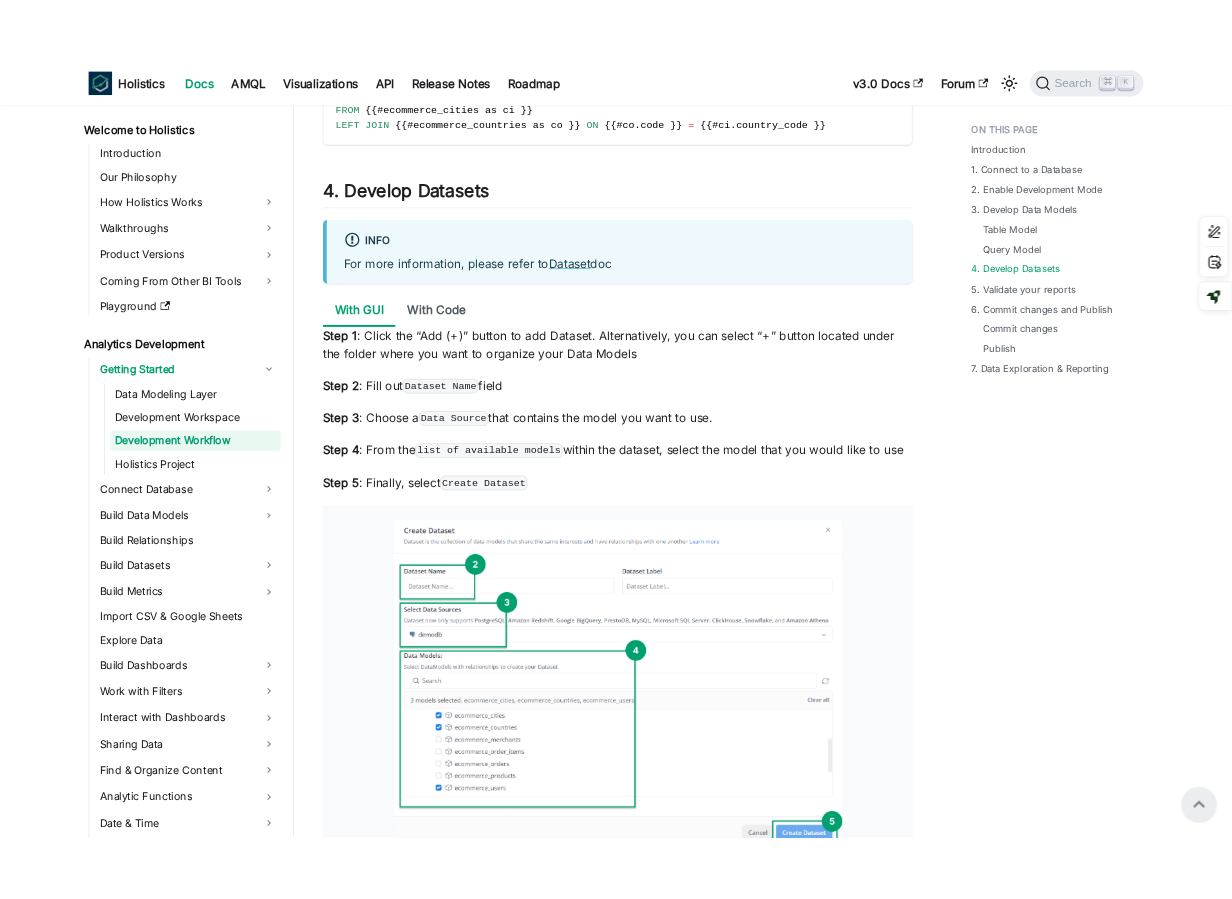 scroll, scrollTop: 5392, scrollLeft: 0, axis: vertical 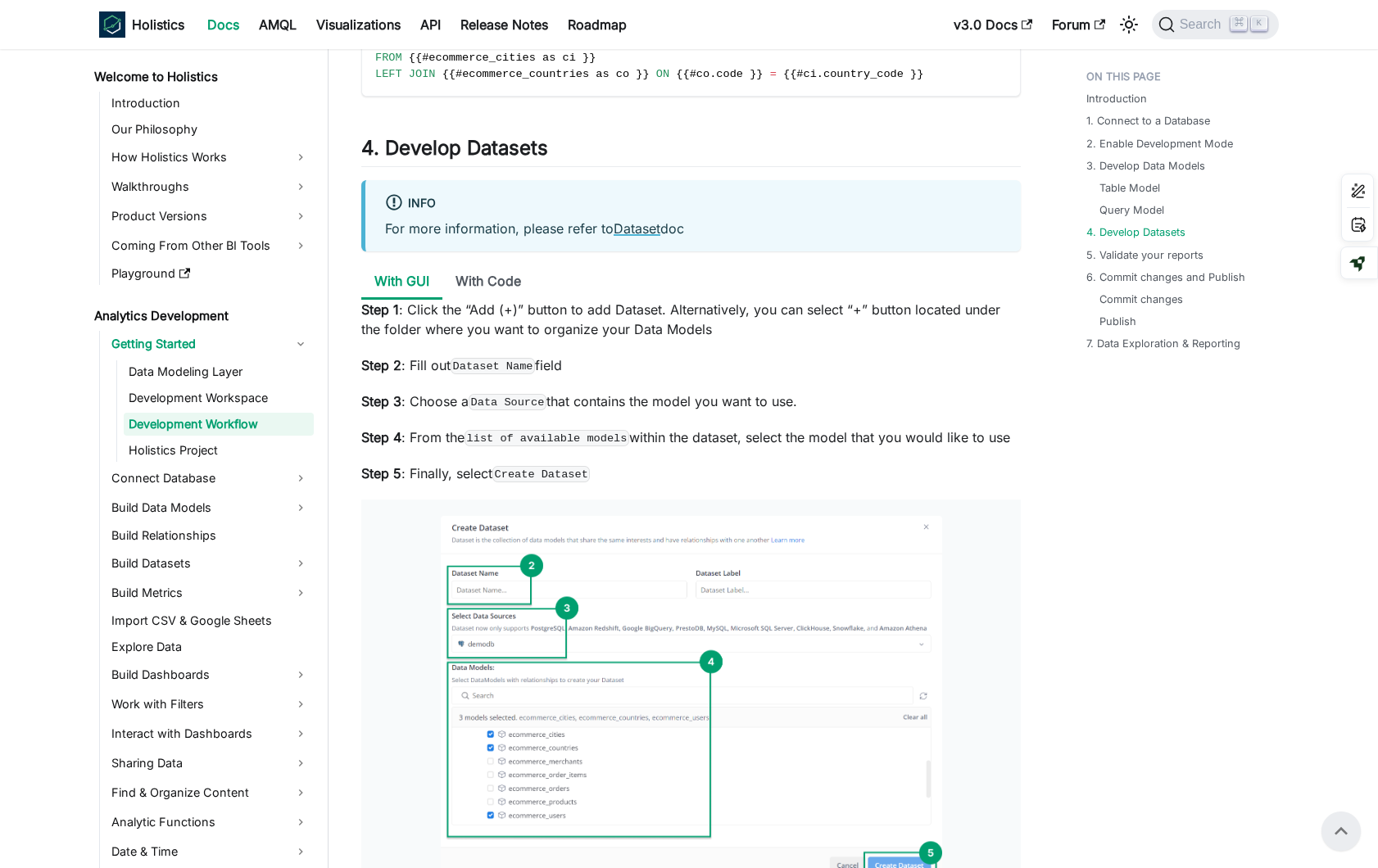 click on "Dataset" at bounding box center [637, 228] 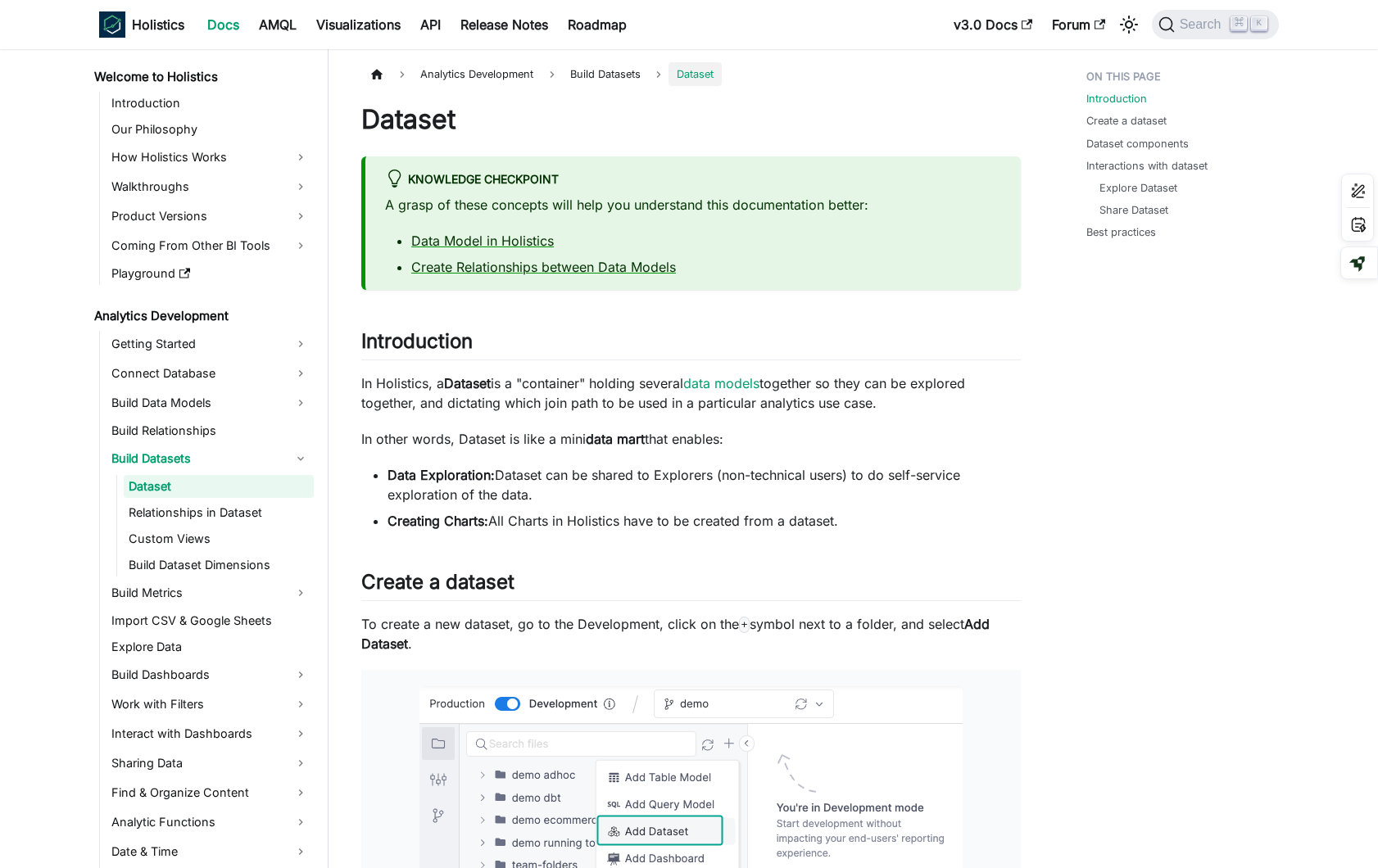 scroll, scrollTop: 0, scrollLeft: 0, axis: both 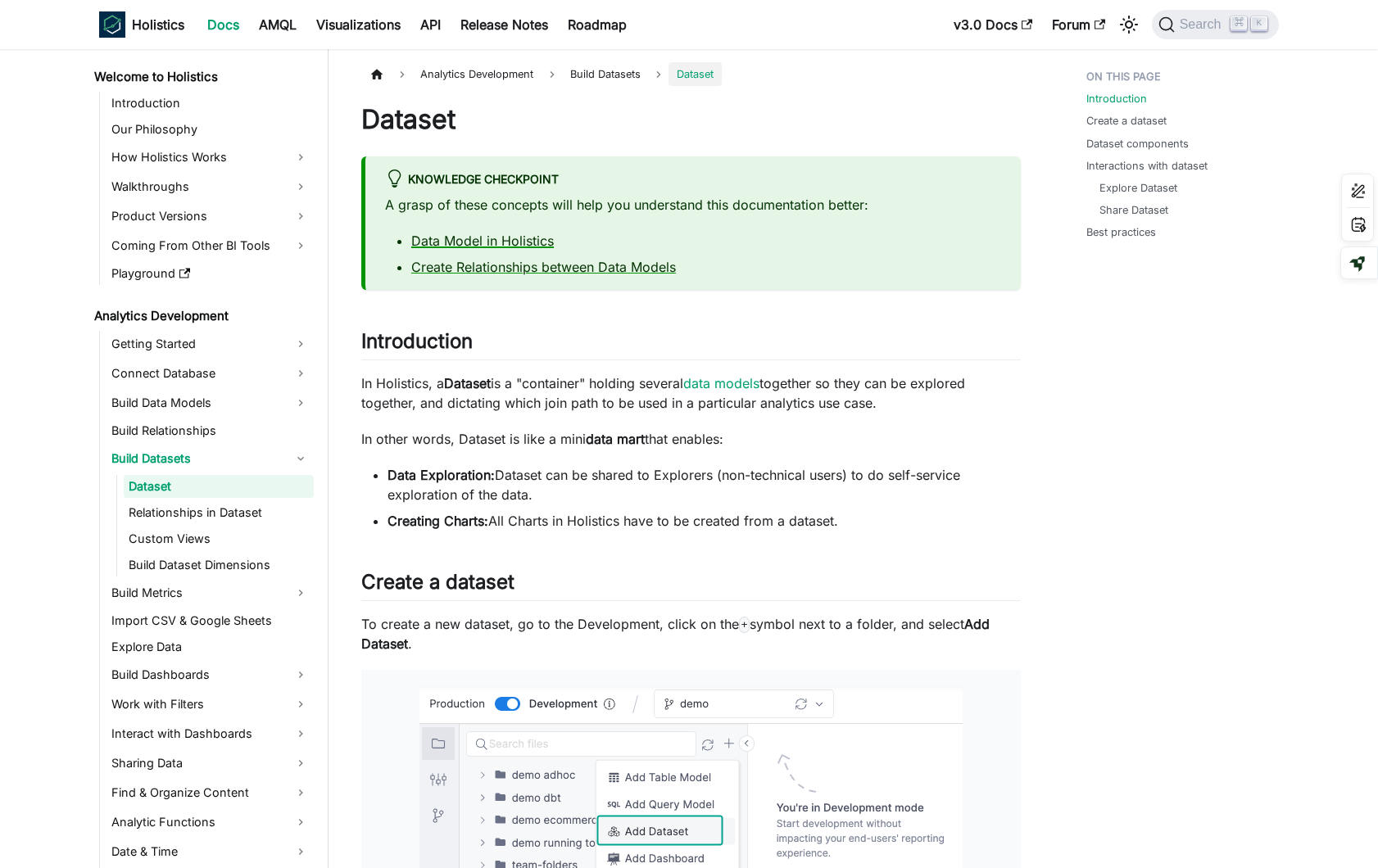 click on "Data Model in Holistics" at bounding box center [483, 241] 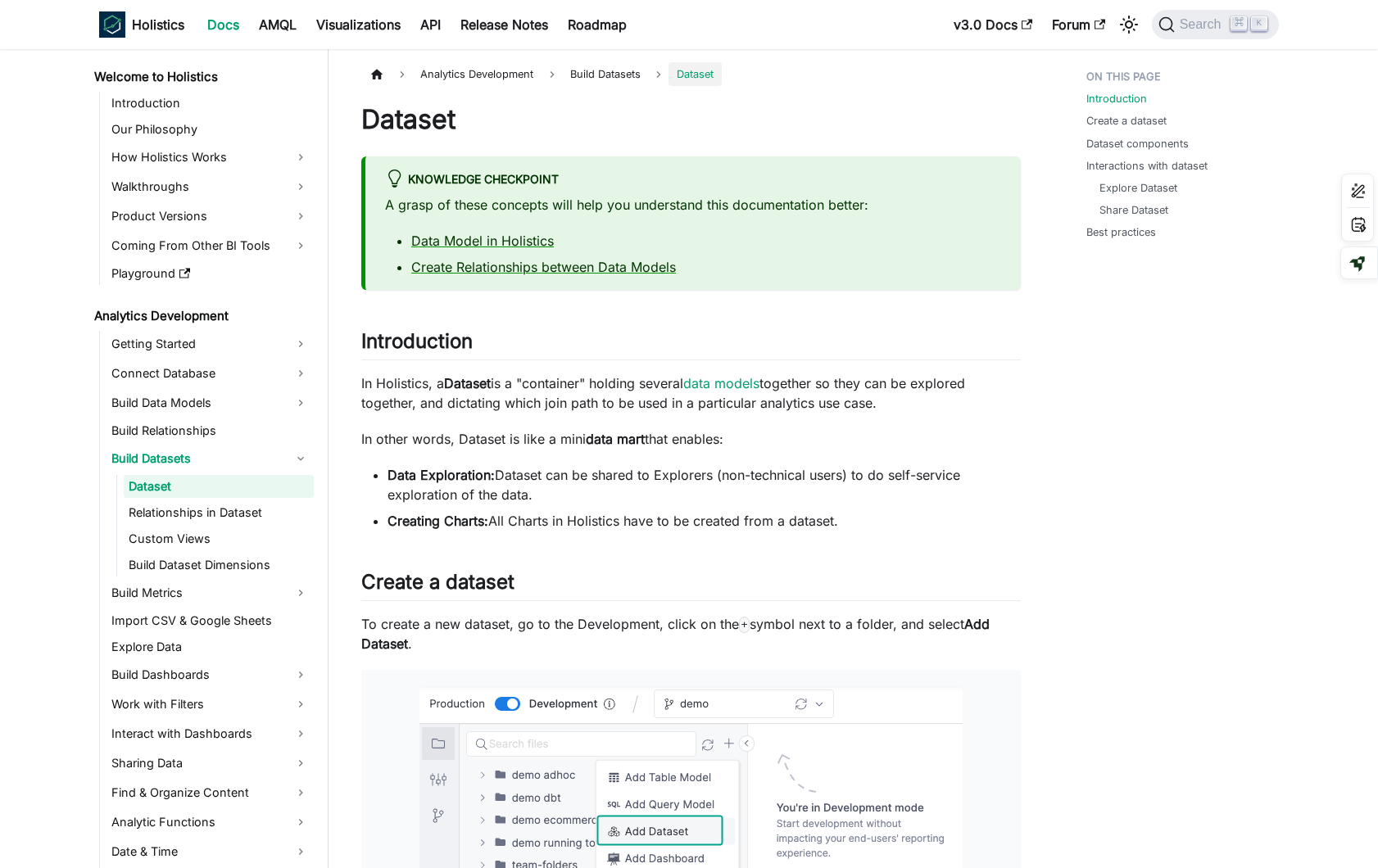 click on "A grasp of these concepts will help you understand this documentation better: Data Model in Holistics Create Relationships between Data Models" at bounding box center (693, 236) 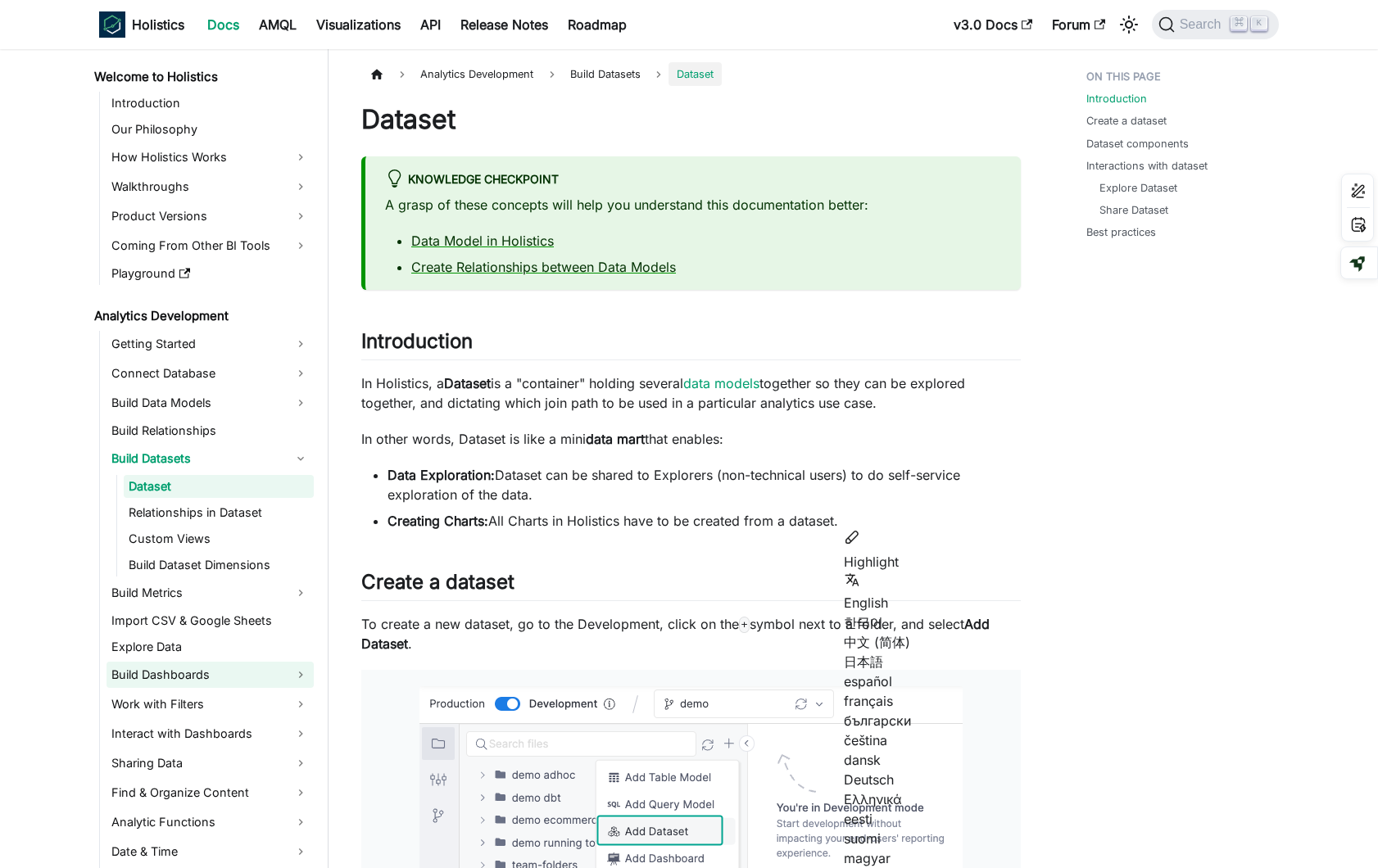click on "Build Dashboards" at bounding box center [210, 675] 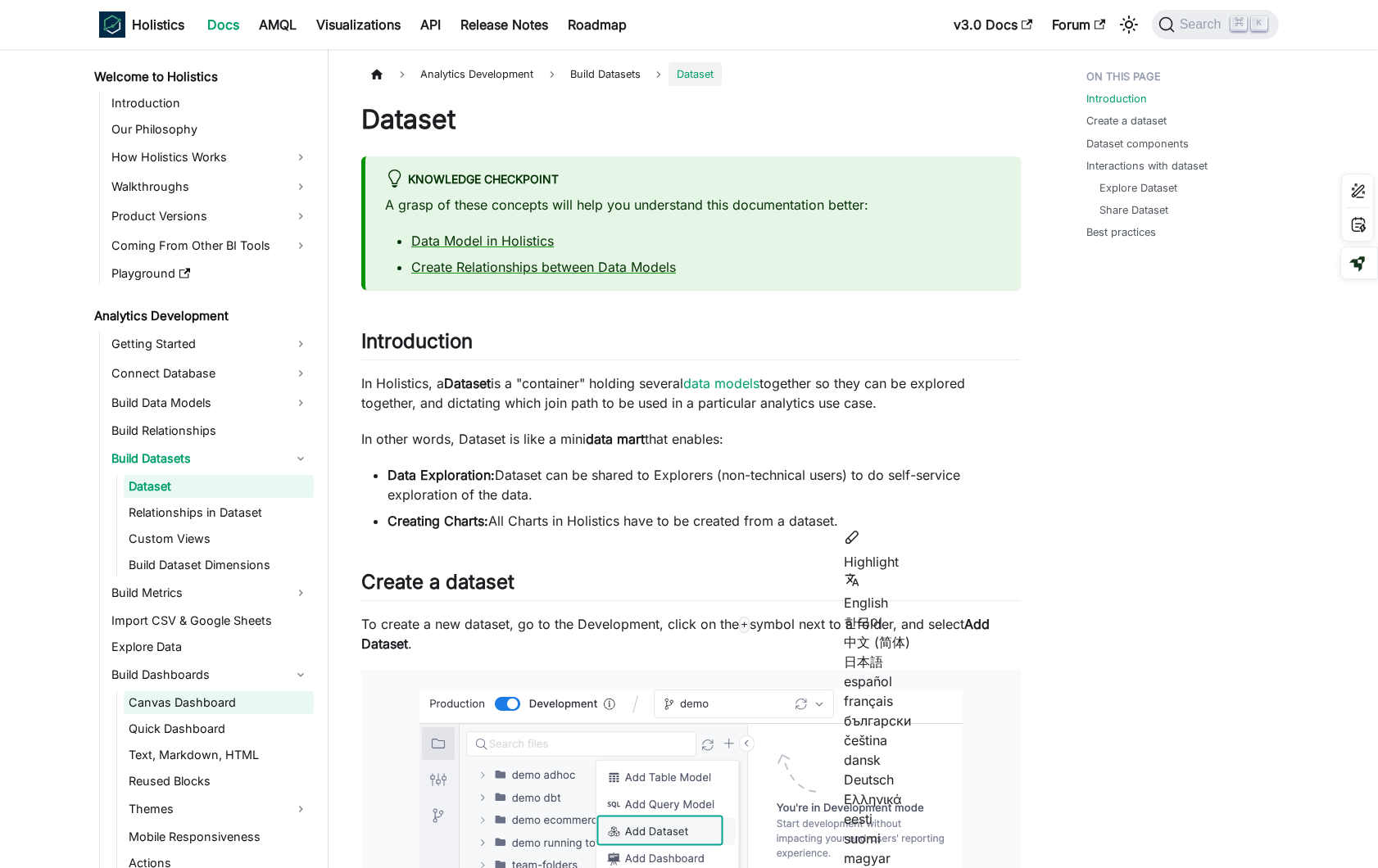 click on "Canvas Dashboard" at bounding box center [219, 703] 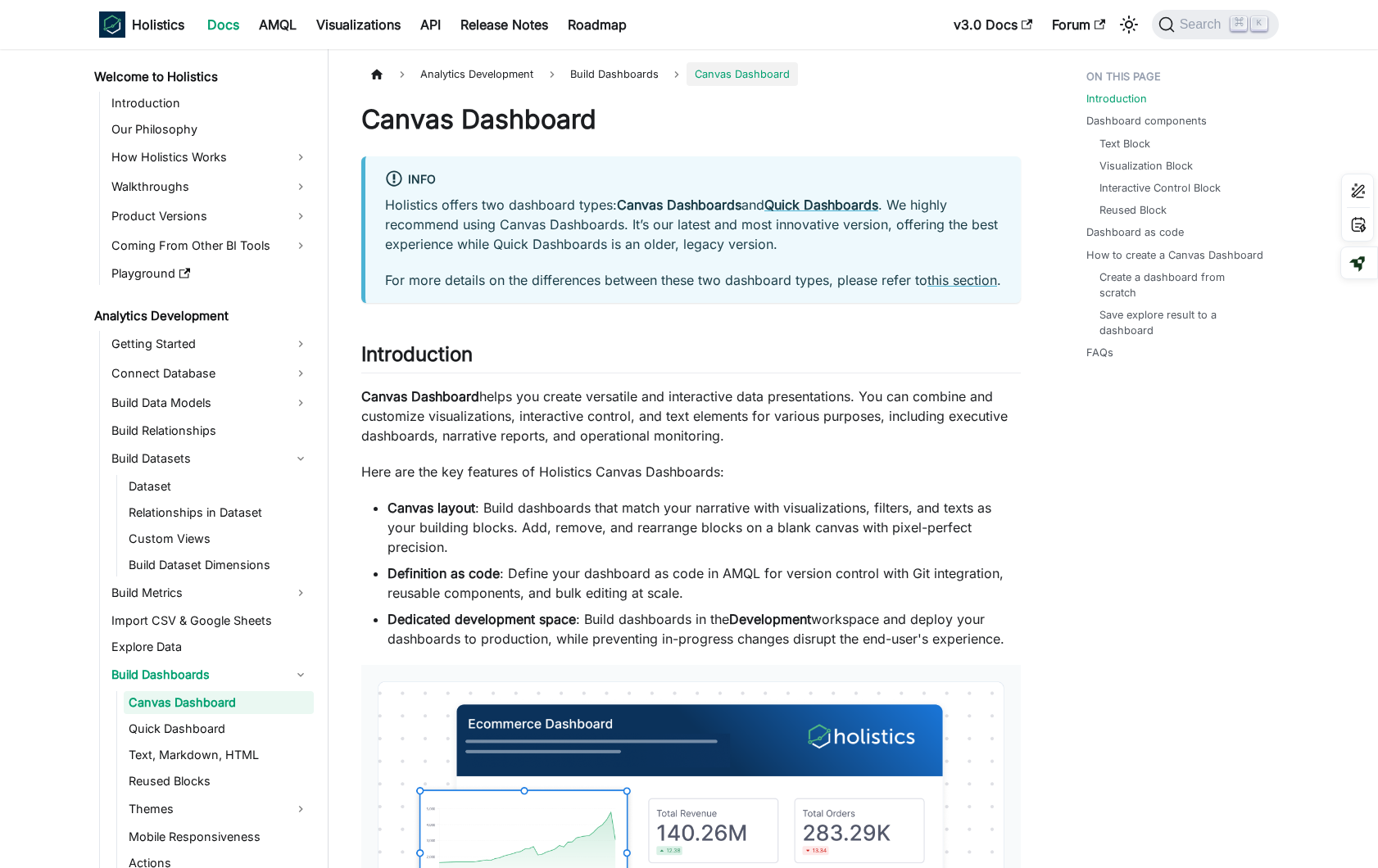 scroll, scrollTop: 10, scrollLeft: 0, axis: vertical 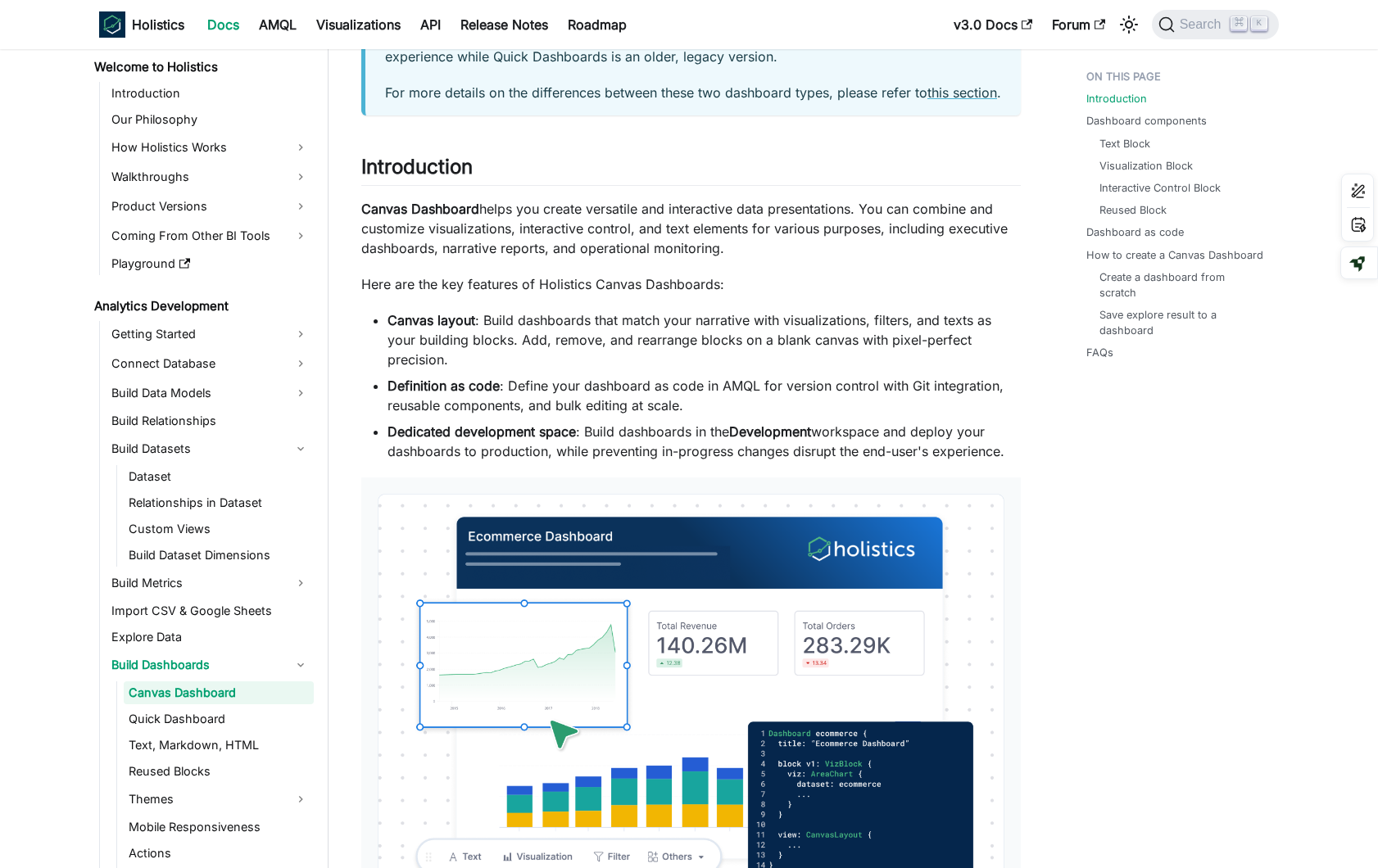 click on "Canvas layout : Build dashboards that match your narrative with visualizations, filters, and texts as your building blocks. Add, remove, and rearrange blocks on a blank canvas with pixel-perfect precision. Definition as code : Define your dashboard as code in AMQL for version control with Git integration, reusable components, and bulk editing at scale. Dedicated development space : Build dashboards in the  Development  workspace and deploy your dashboards to production, while preventing in-progress changes disrupt the end-user's experience." at bounding box center [691, 386] 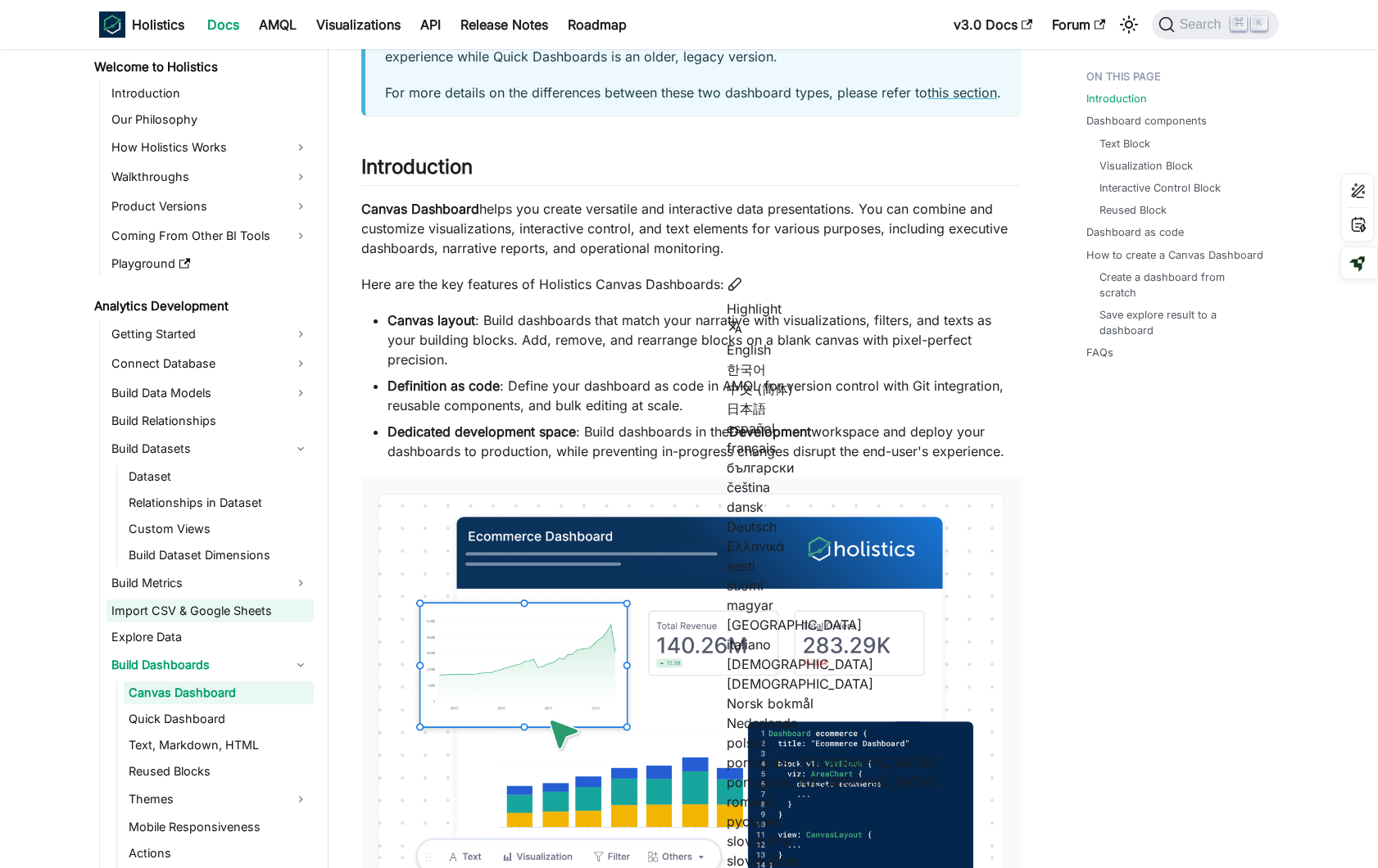 scroll, scrollTop: 0, scrollLeft: 0, axis: both 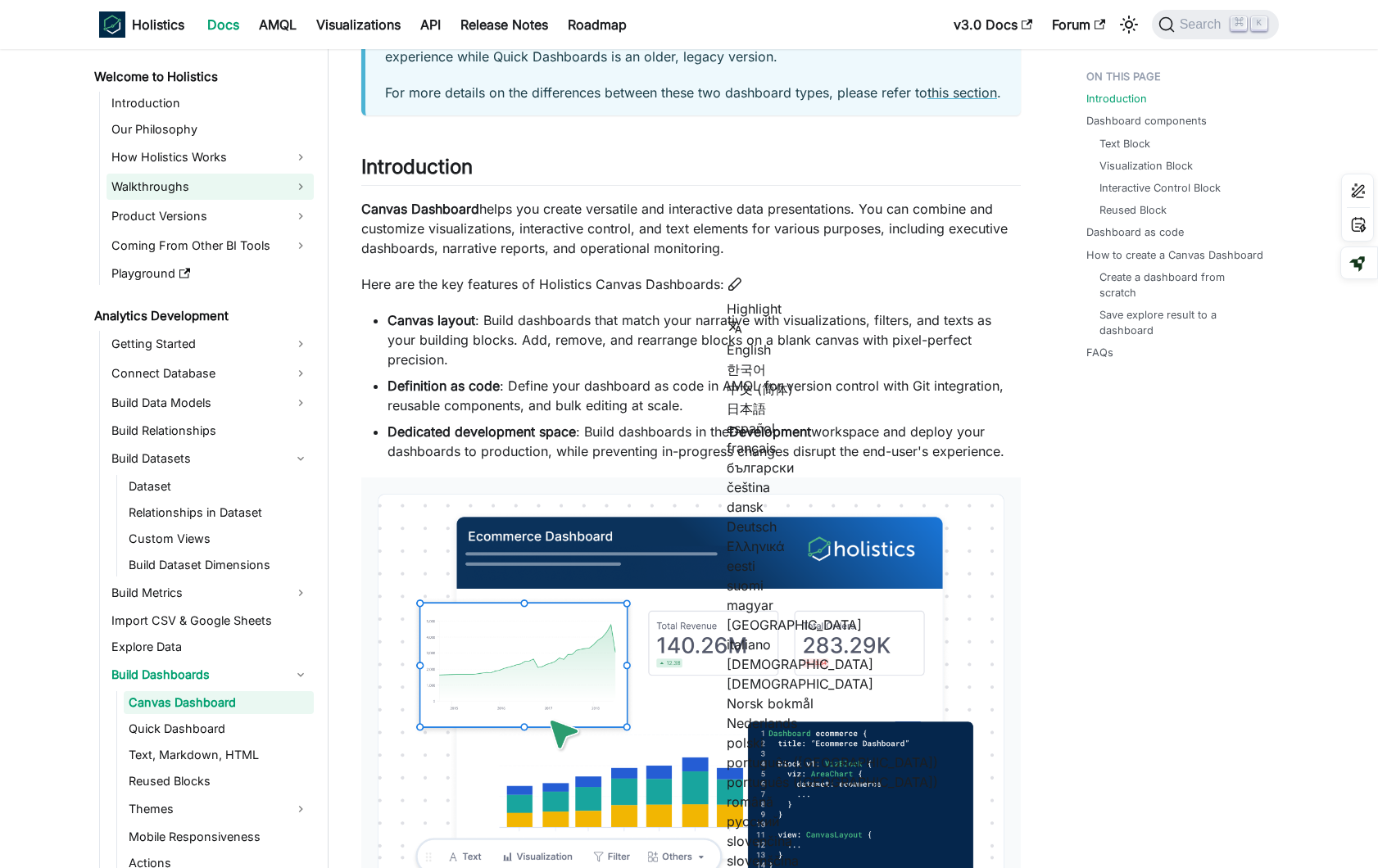 click on "Walkthroughs" at bounding box center (210, 187) 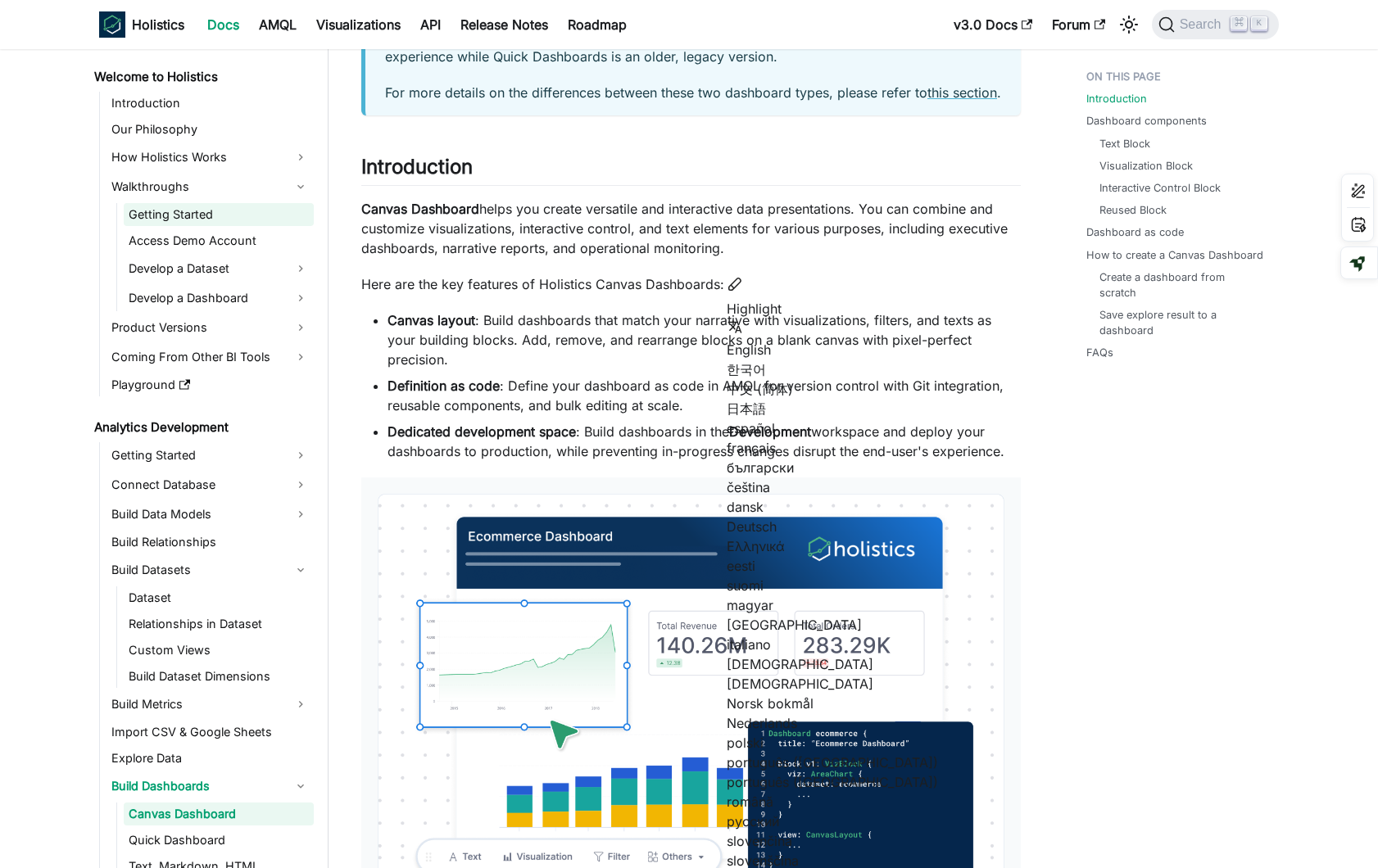 click on "Getting Started" at bounding box center (219, 215) 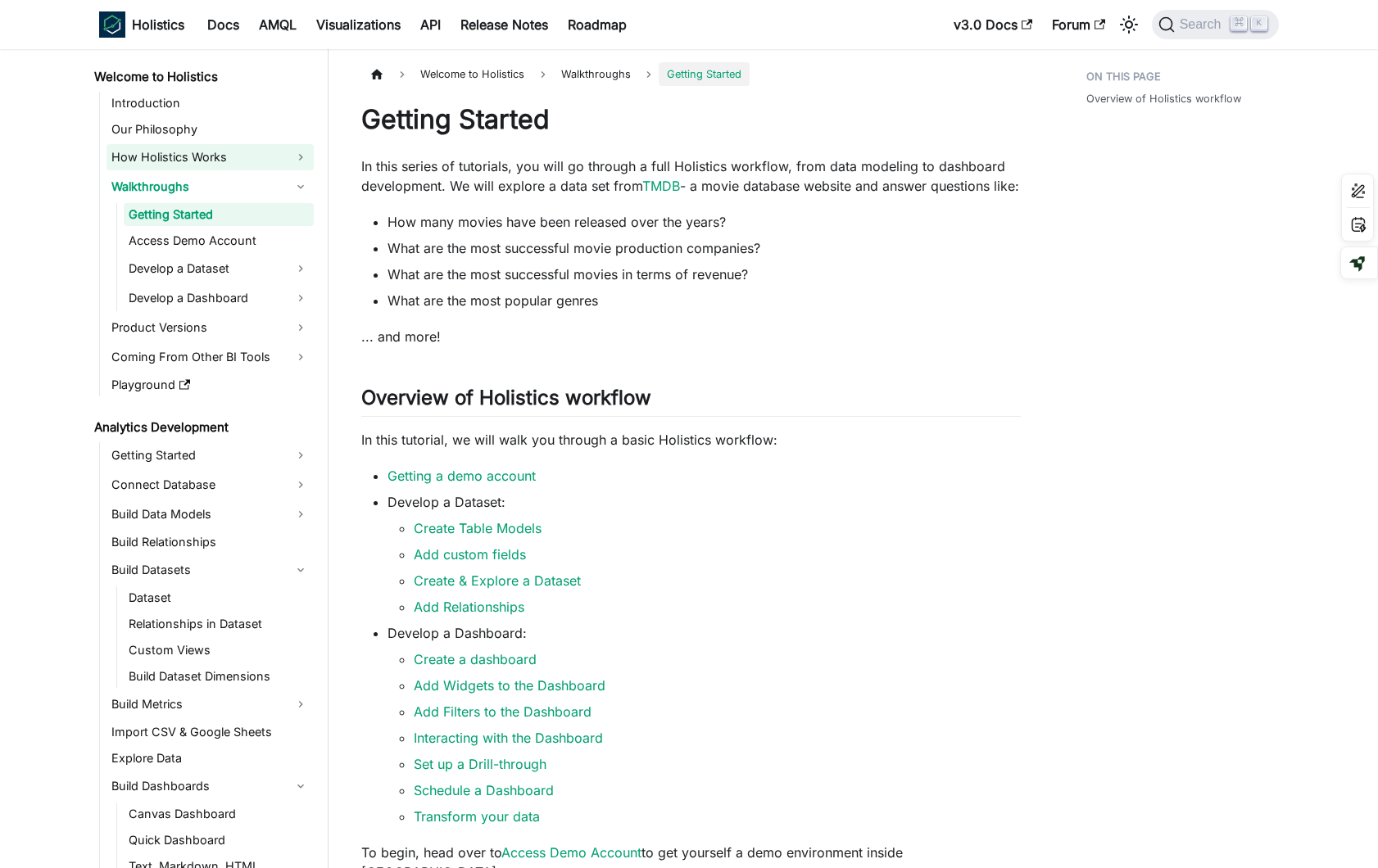 click on "How Holistics Works" at bounding box center (210, 157) 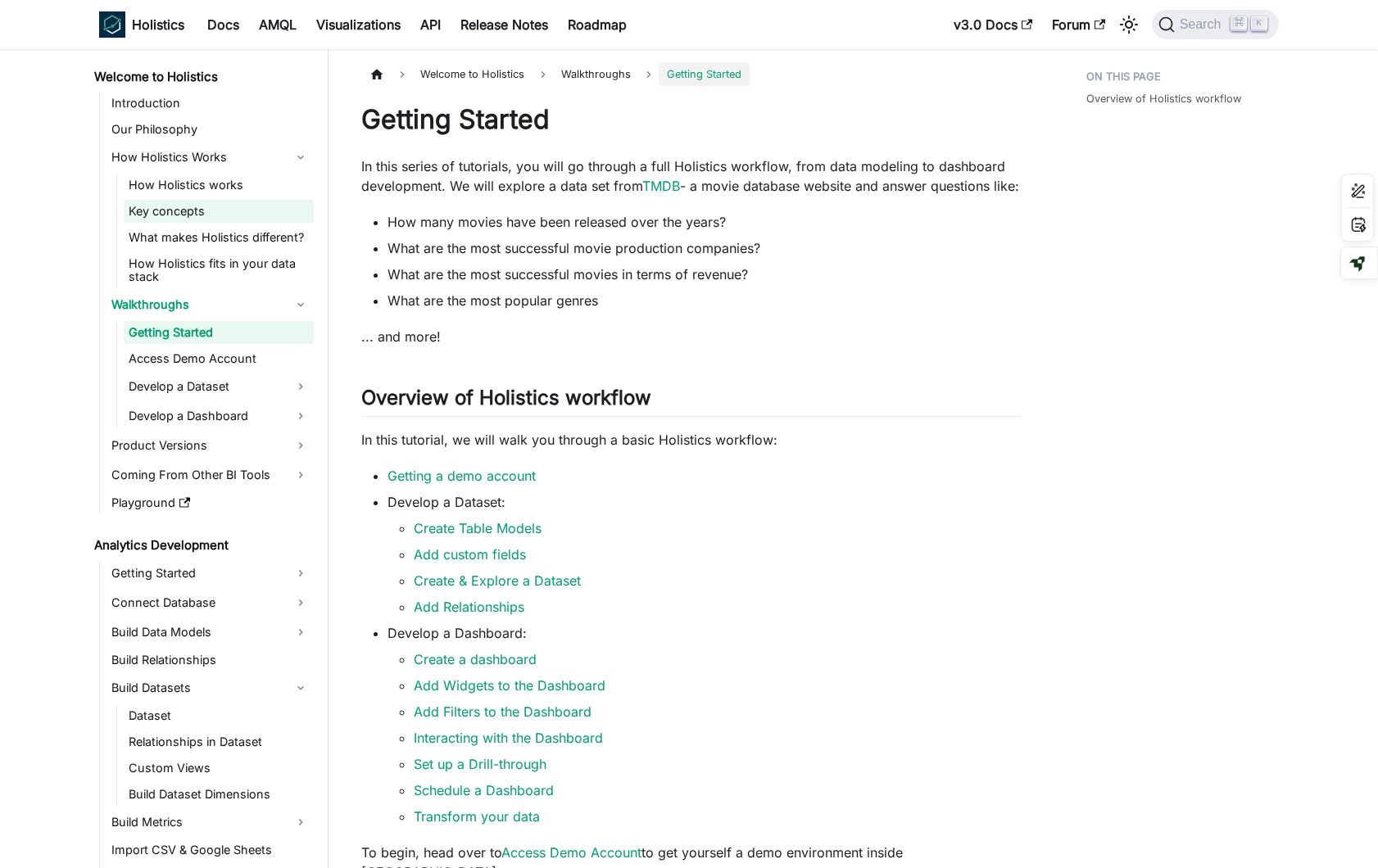 click on "Key concepts" at bounding box center (219, 211) 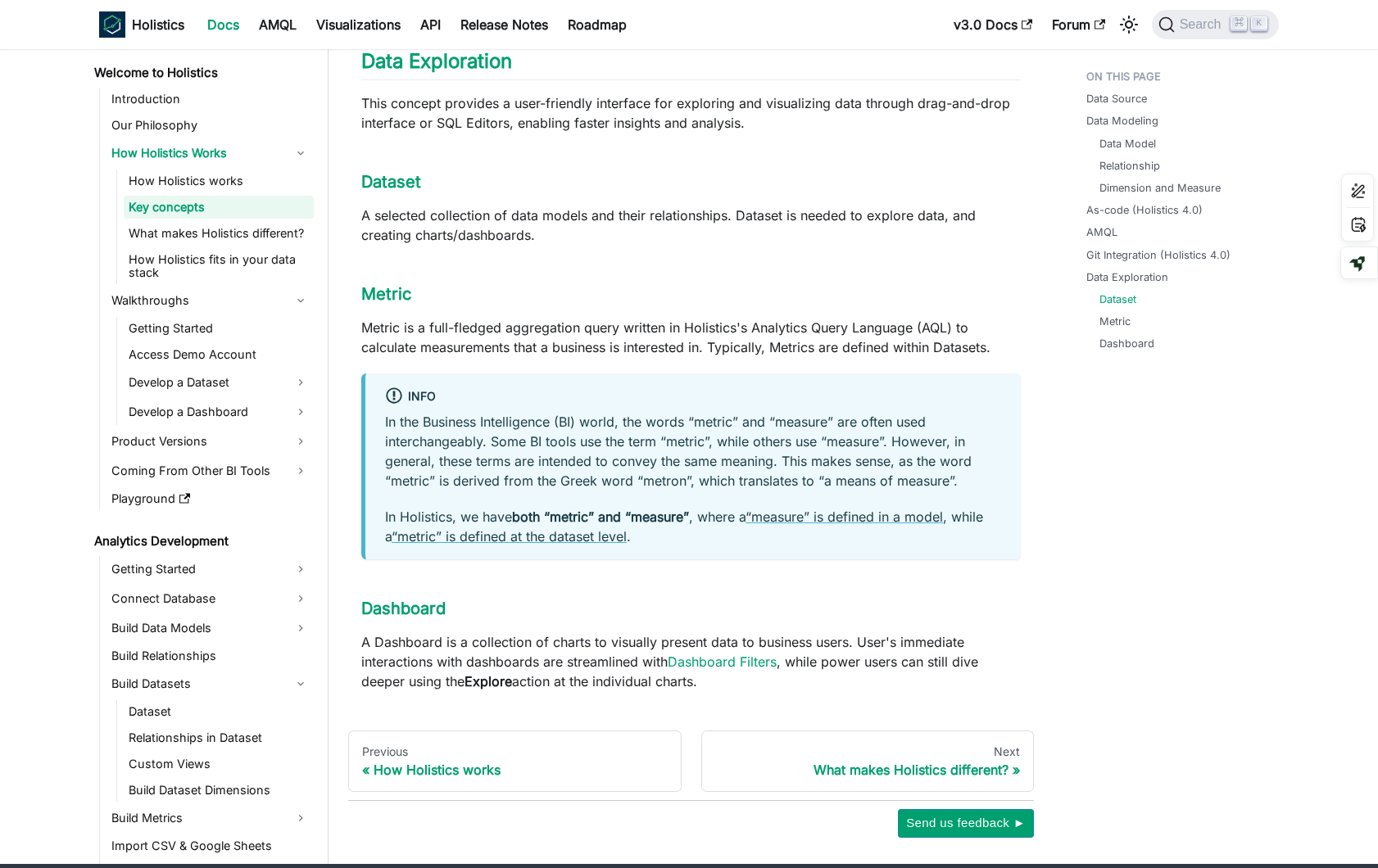 scroll, scrollTop: 1652, scrollLeft: 0, axis: vertical 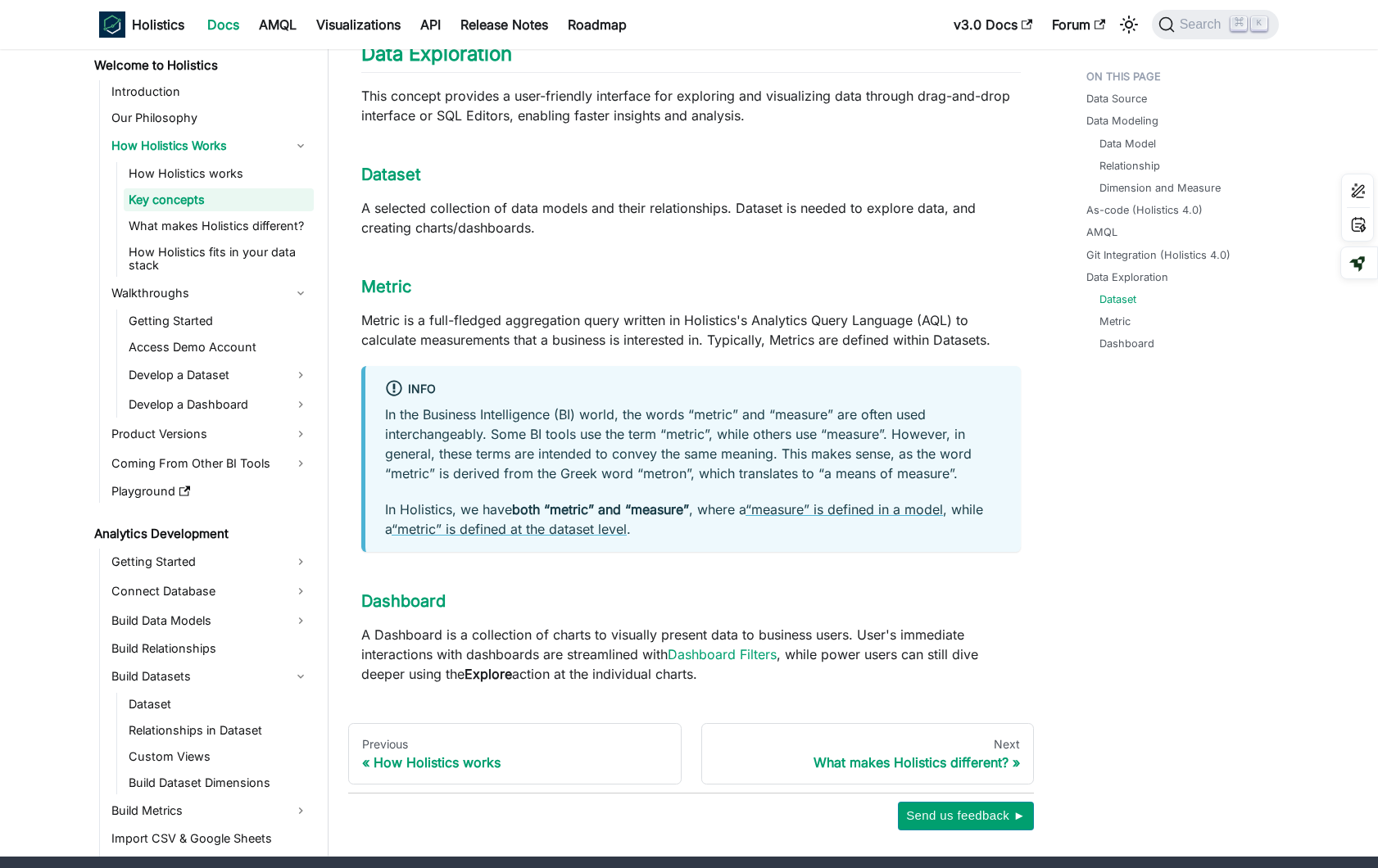 copy on "A Dashboard is a collection of charts to visually present data to business users. User's immediate interactions with dashboards are streamlined with  Dashboard Filters , while power users can still dive deeper using the  Explore  action at the individual charts." 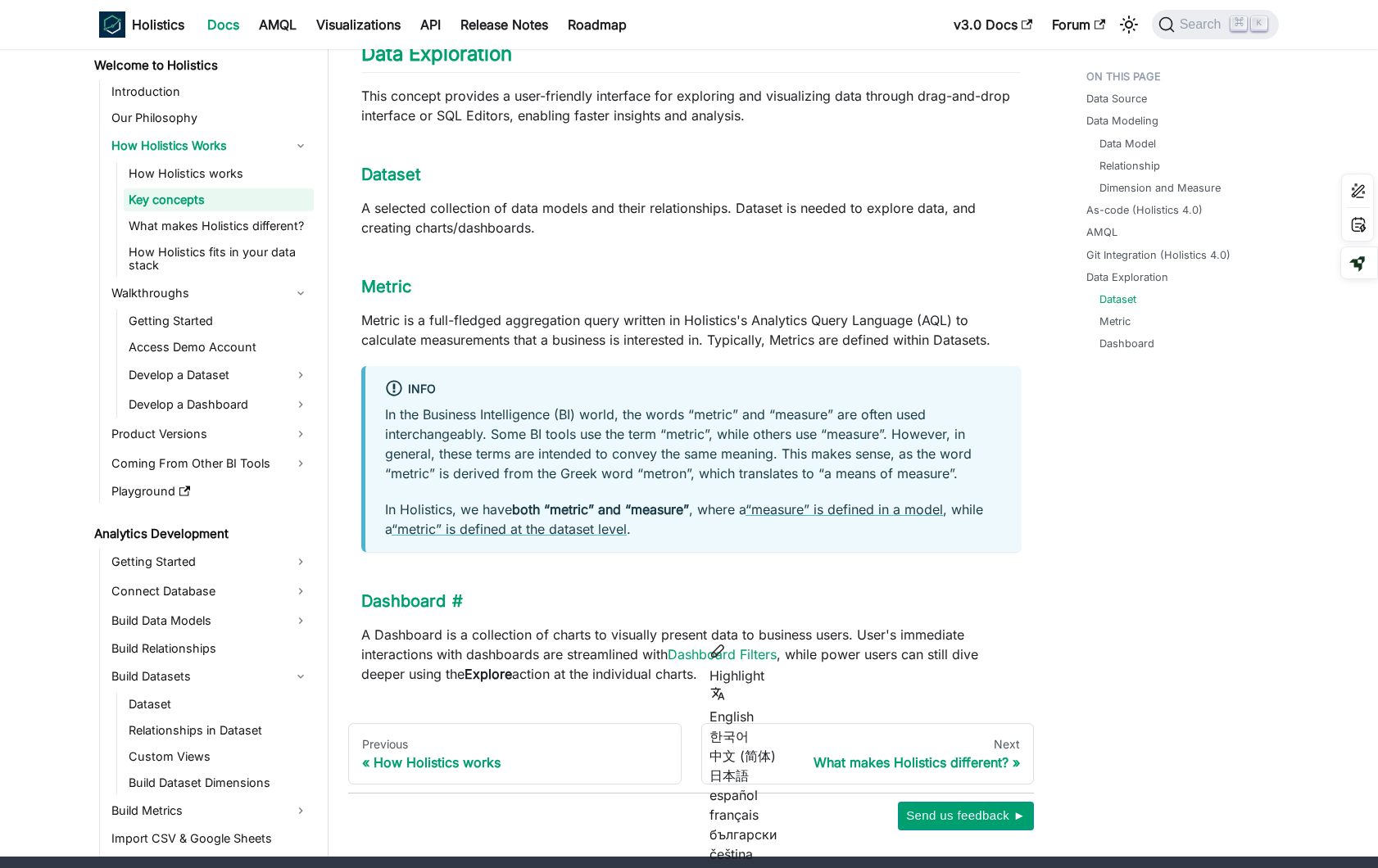 click on "Dashboard ​" at bounding box center (691, 601) 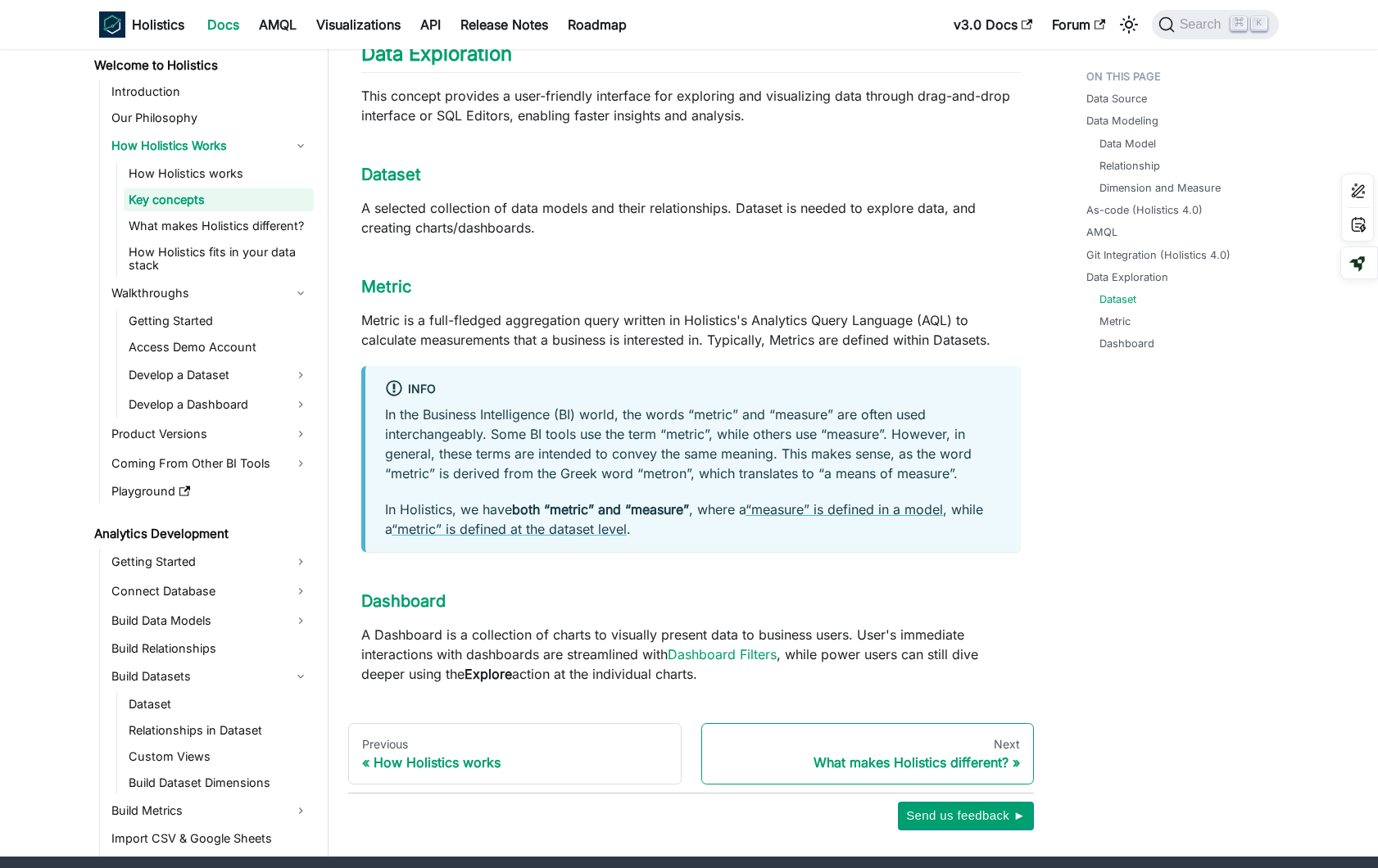 click on "What makes Holistics different?" at bounding box center (868, 762) 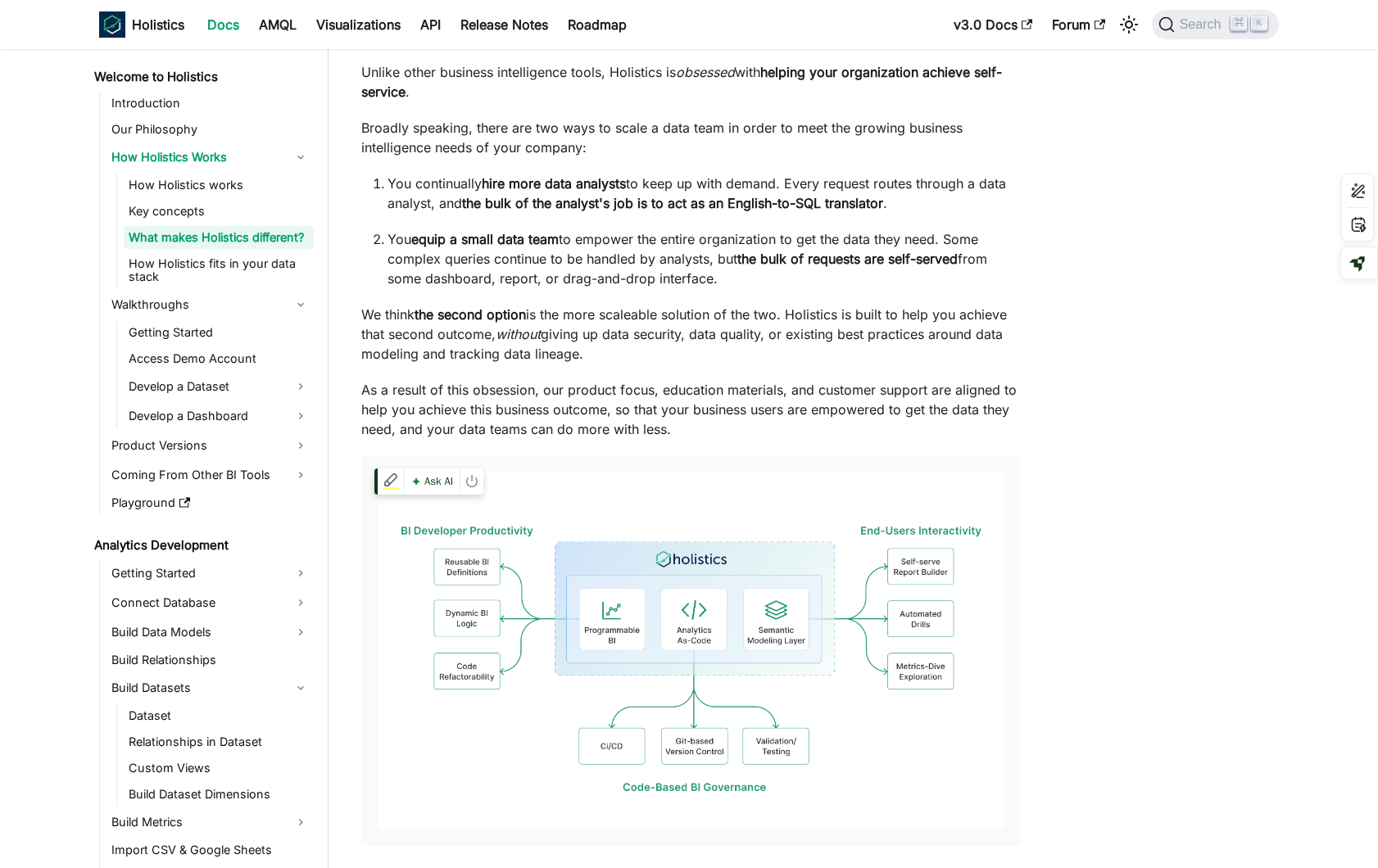 scroll, scrollTop: 93, scrollLeft: 0, axis: vertical 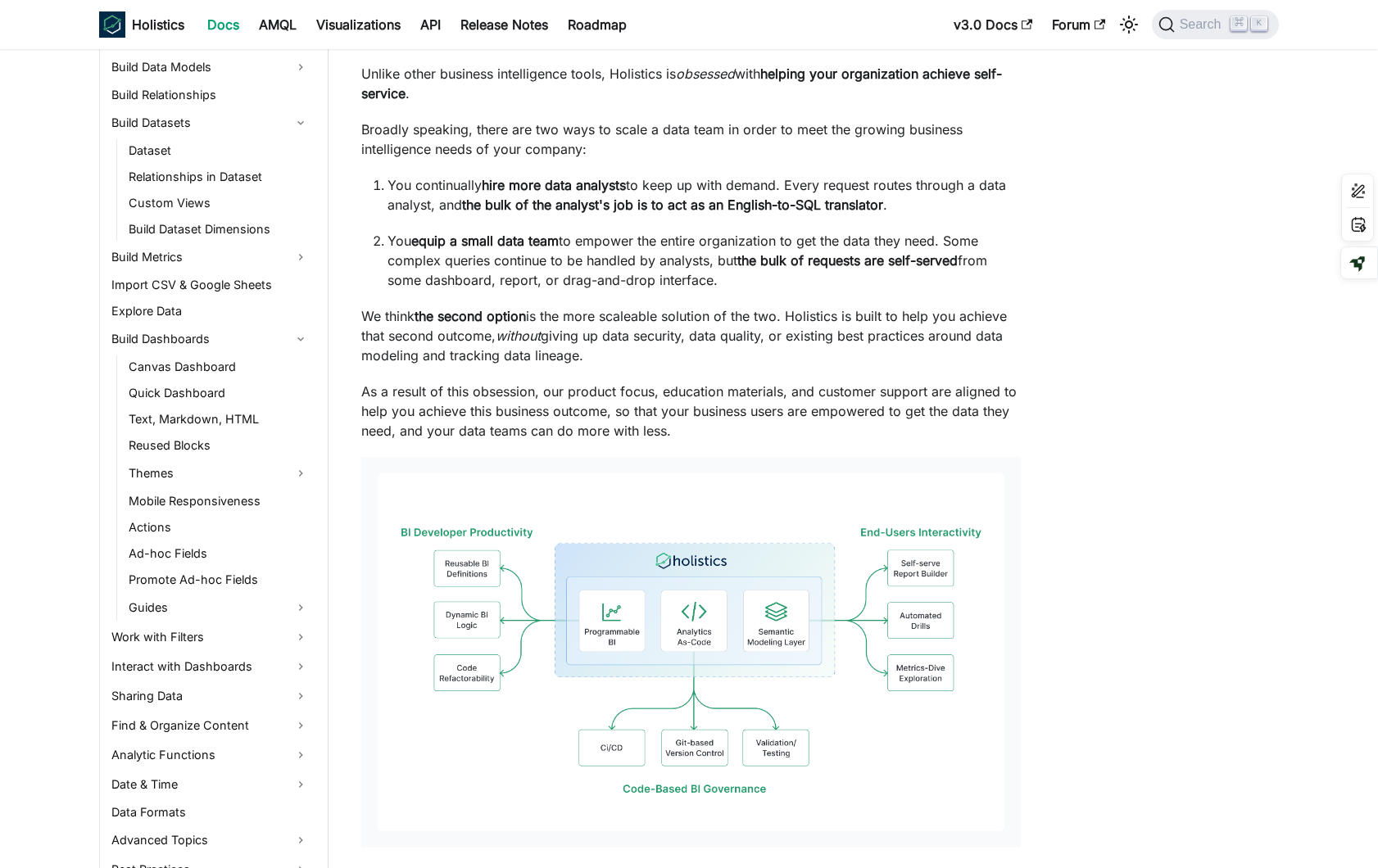 click on "Welcome to Holistics How Holistics Works What makes Holistics different? What makes Holistics different? Unlike other business intelligence tools, Holistics is  obsessed  with  helping your organization achieve self-service . Broadly speaking, there are two ways to scale a data team in order to meet the growing business intelligence needs of your company: You continually  hire more data analysts  to keep up with demand. Every request routes through a data analyst, and  the bulk of the analyst's job is to act as an English-to-SQL translator . You  equip a small data team  to empower the entire organization to get the data they need. Some complex queries continue to be handled by analysts, but  the bulk of requests are self-served  from some dashboard, report, or drag-and-drop interface. We think  the second option  is the more scaleable solution of the two. Holistics is built to help you achieve that second outcome,  without Previous Key concepts Next How Holistics fits in your data stack Send us feedback ►" at bounding box center [812, 481] 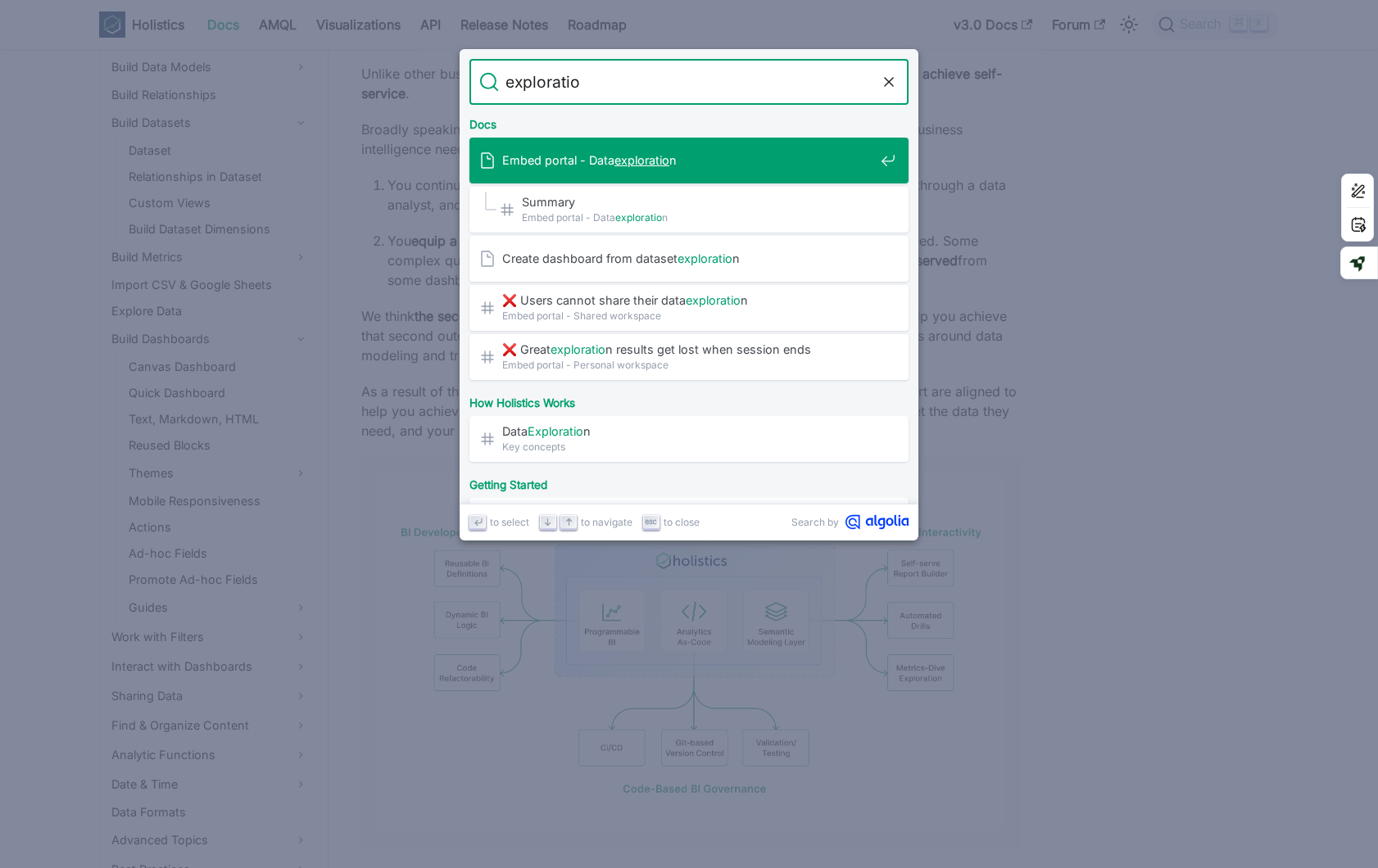 type on "exploration" 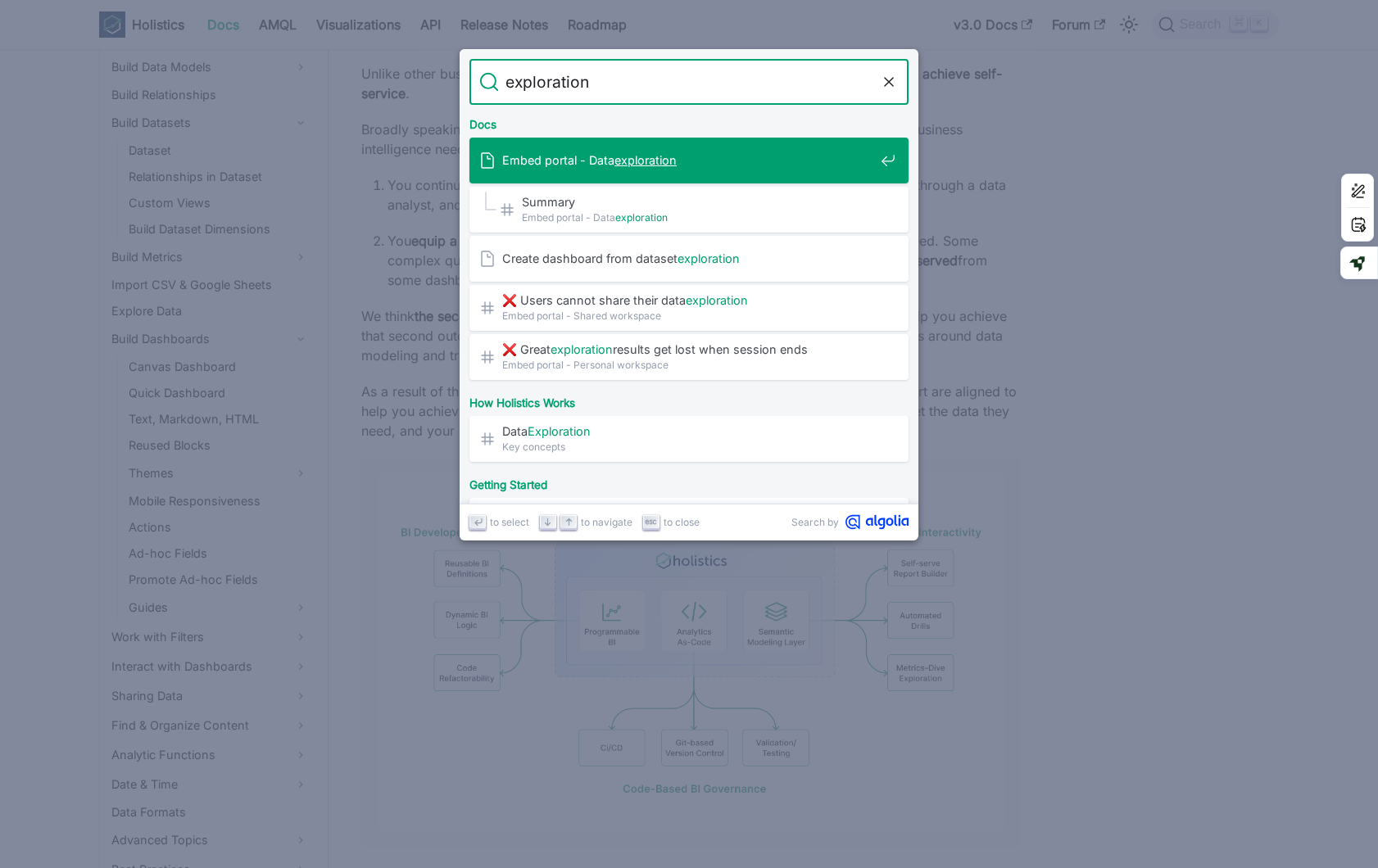 type 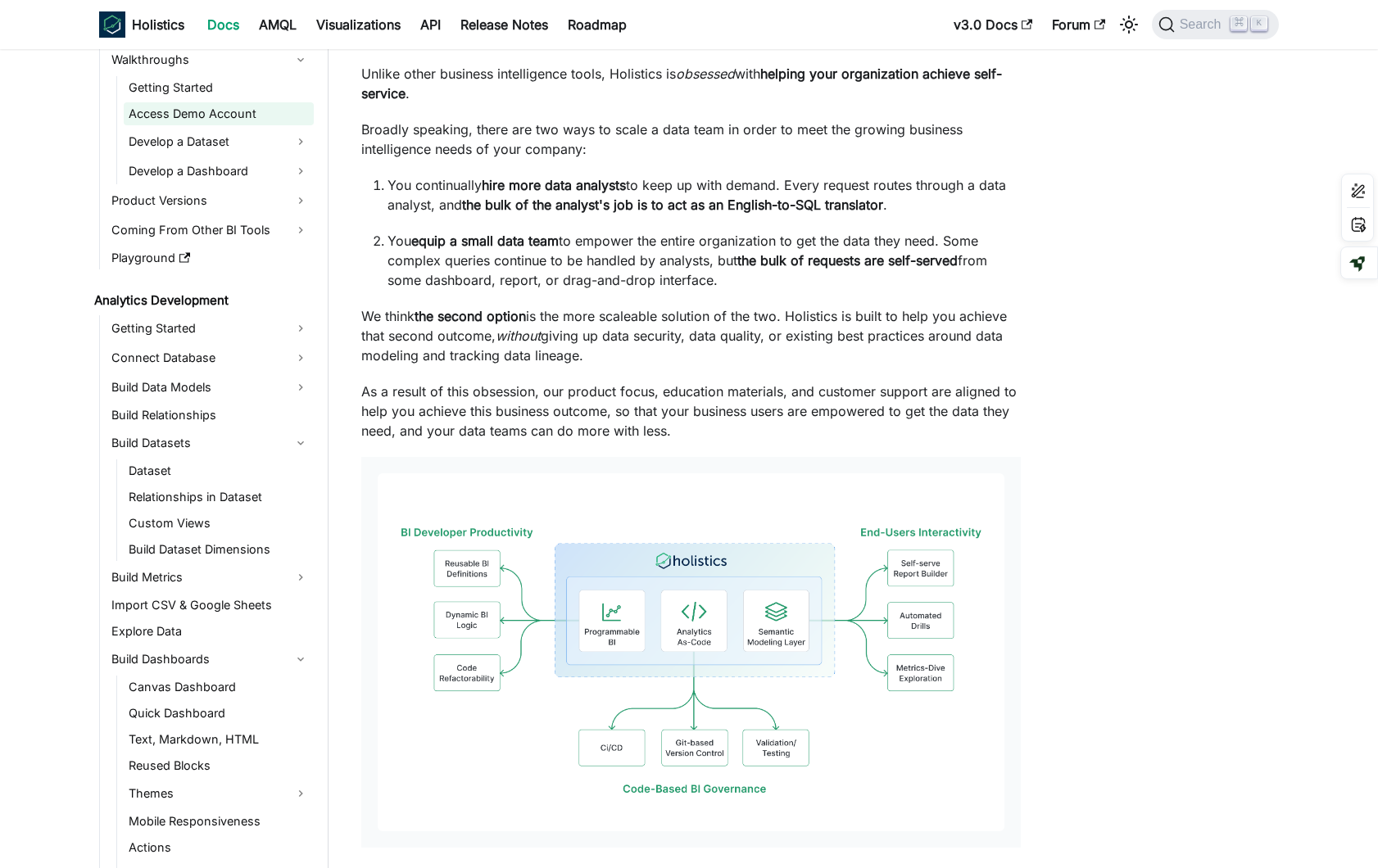 scroll, scrollTop: 264, scrollLeft: 0, axis: vertical 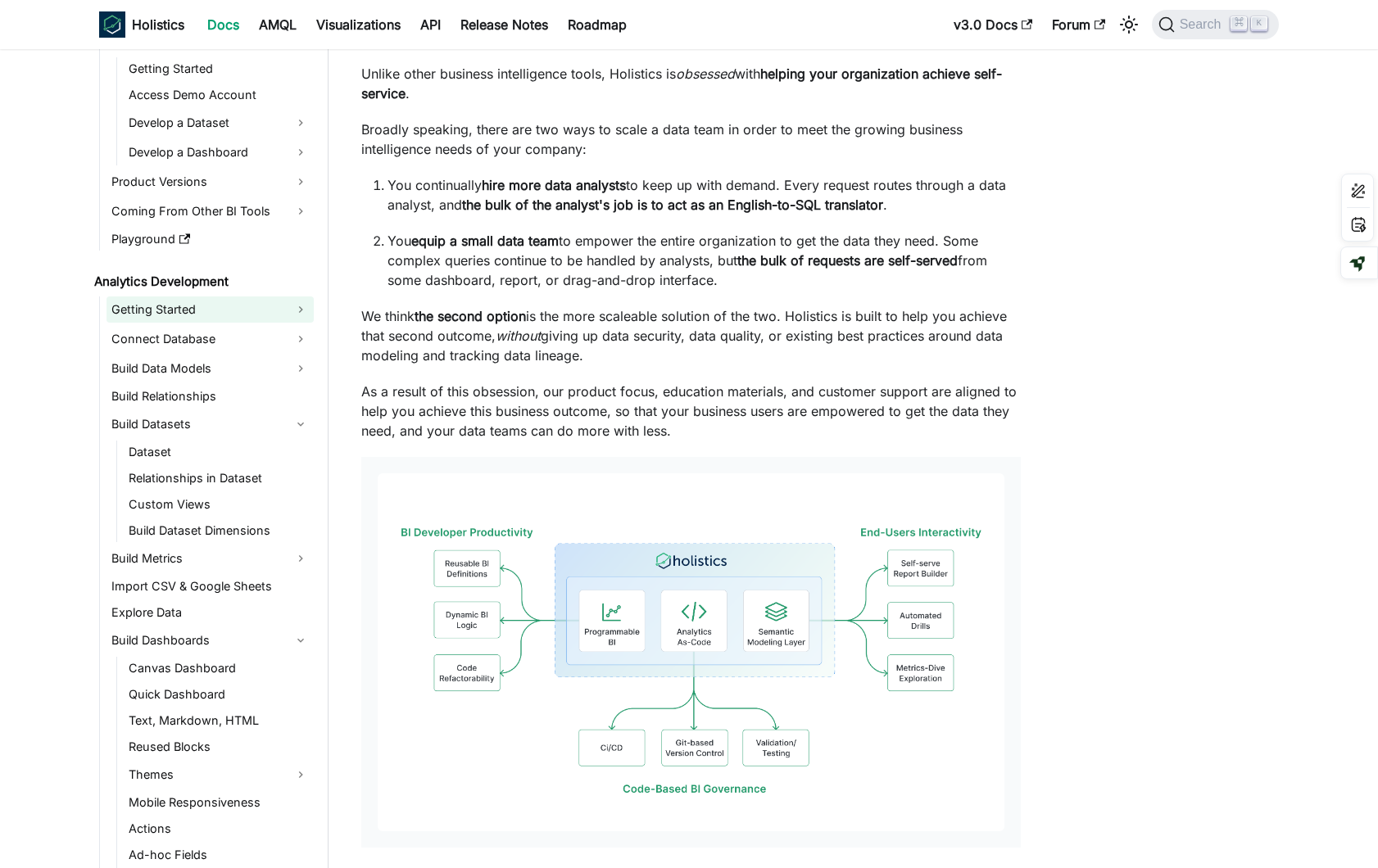 click on "Getting Started" at bounding box center [210, 310] 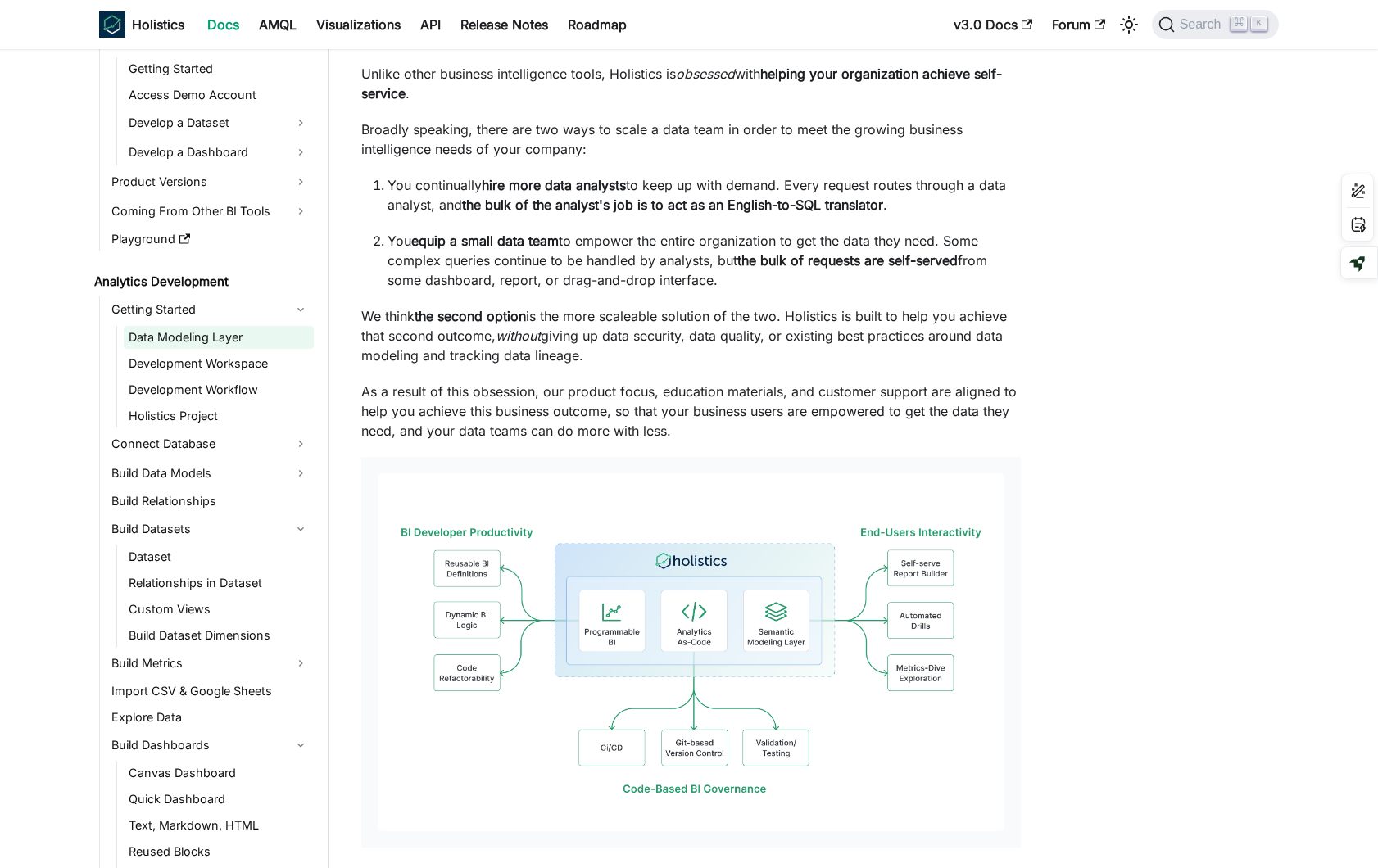 click on "Data Modeling Layer" at bounding box center [219, 337] 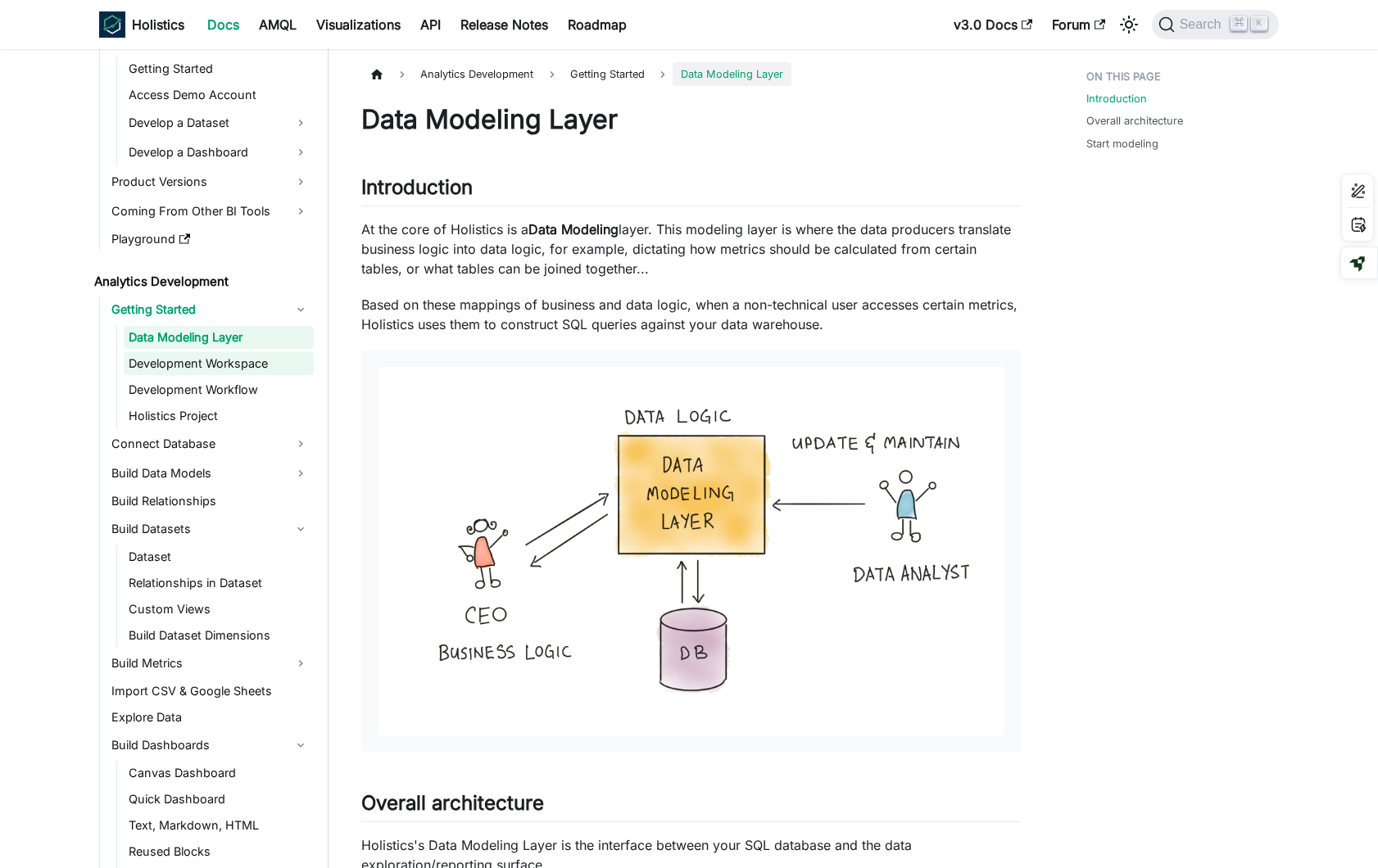 click on "Development Workspace" at bounding box center (219, 364) 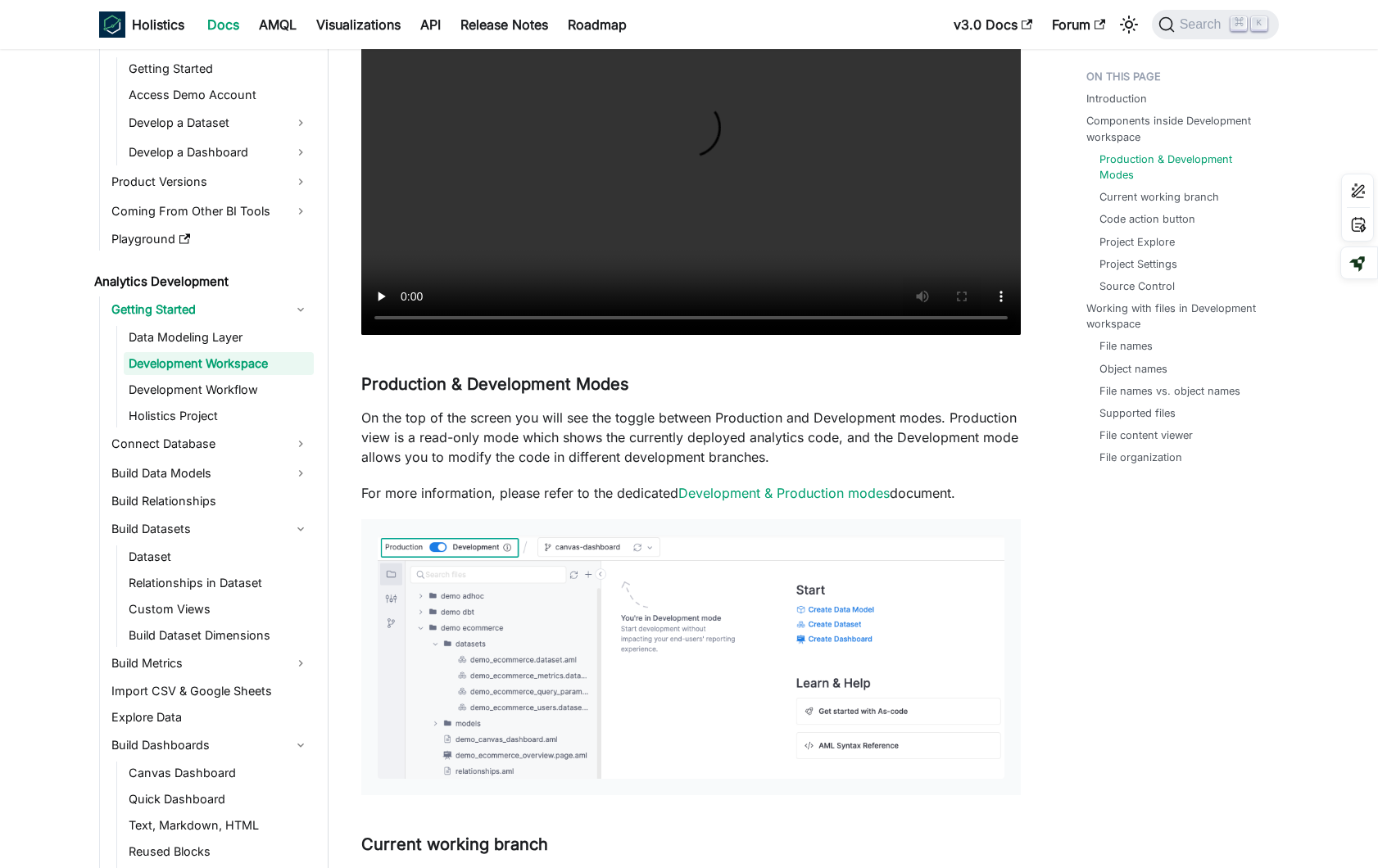 scroll, scrollTop: 517, scrollLeft: 0, axis: vertical 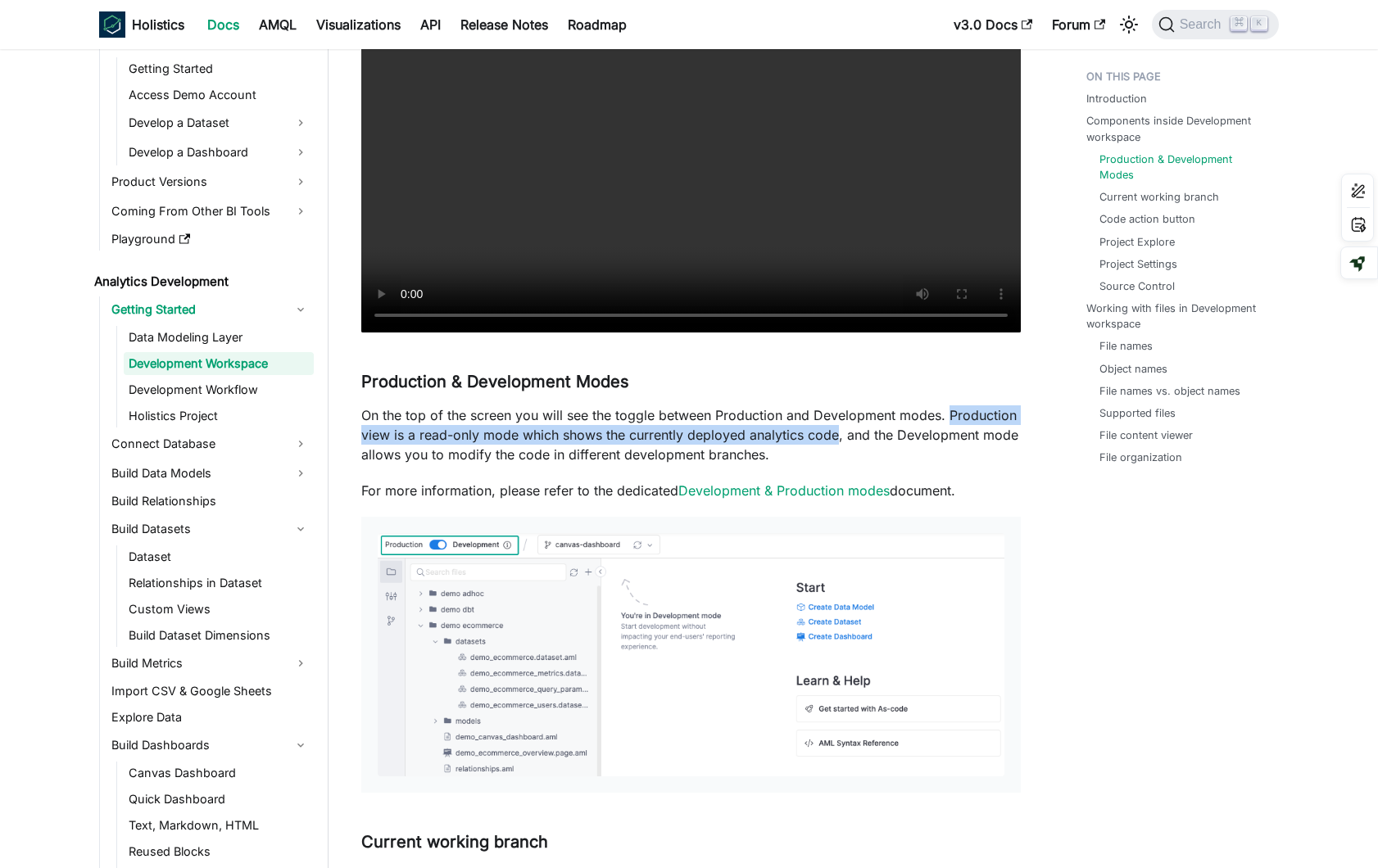 drag, startPoint x: 949, startPoint y: 414, endPoint x: 839, endPoint y: 432, distance: 111.463 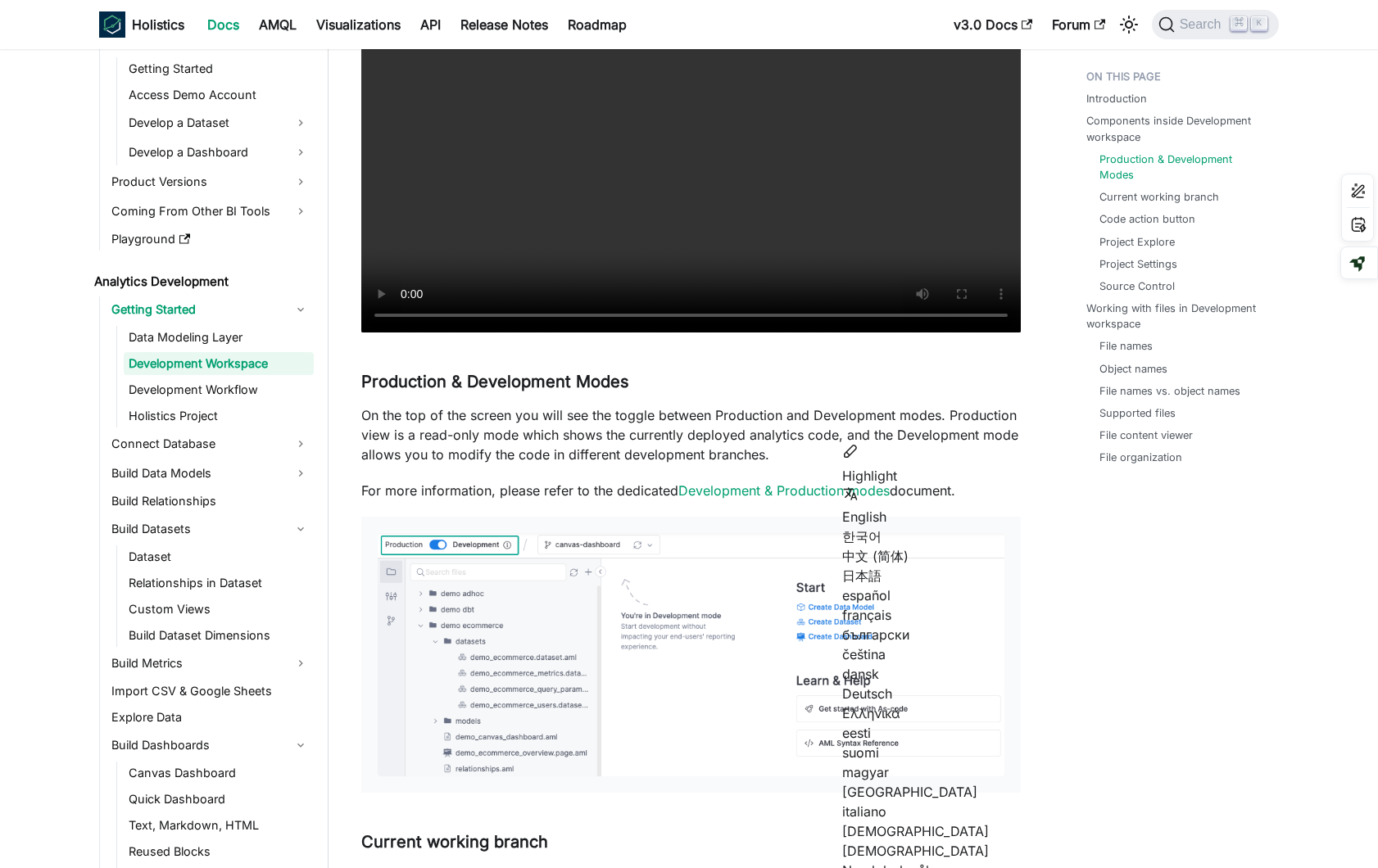 click on "Introduction Components inside Development workspace Production & Development Modes Current working branch Code action button Project Explore Project Settings Source Control Working with files in Development workspace File names Object names File names vs. object names Supported files File content viewer File organization" at bounding box center [1174, 2934] 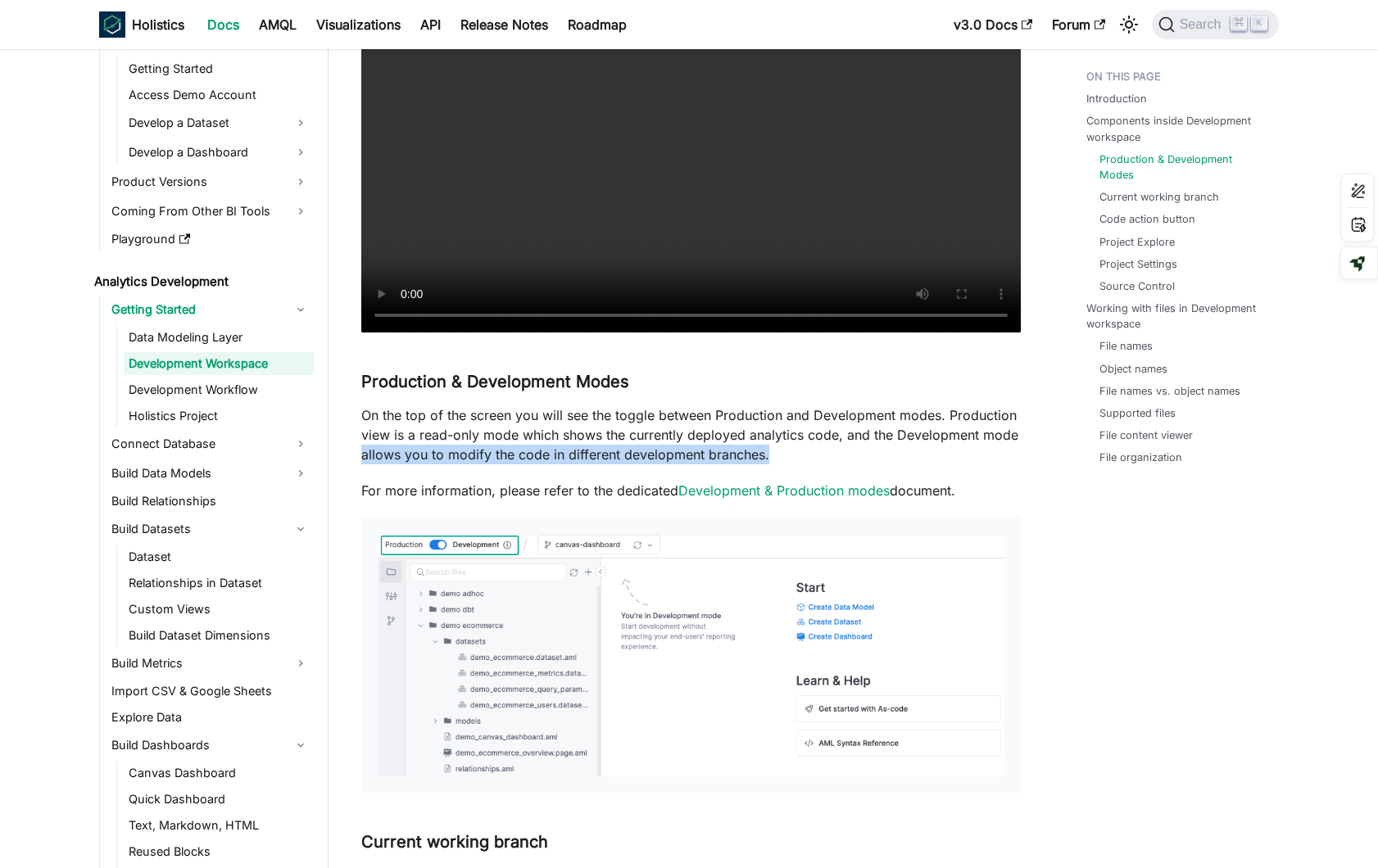 copy on "allows you to modify the code in different development branches." 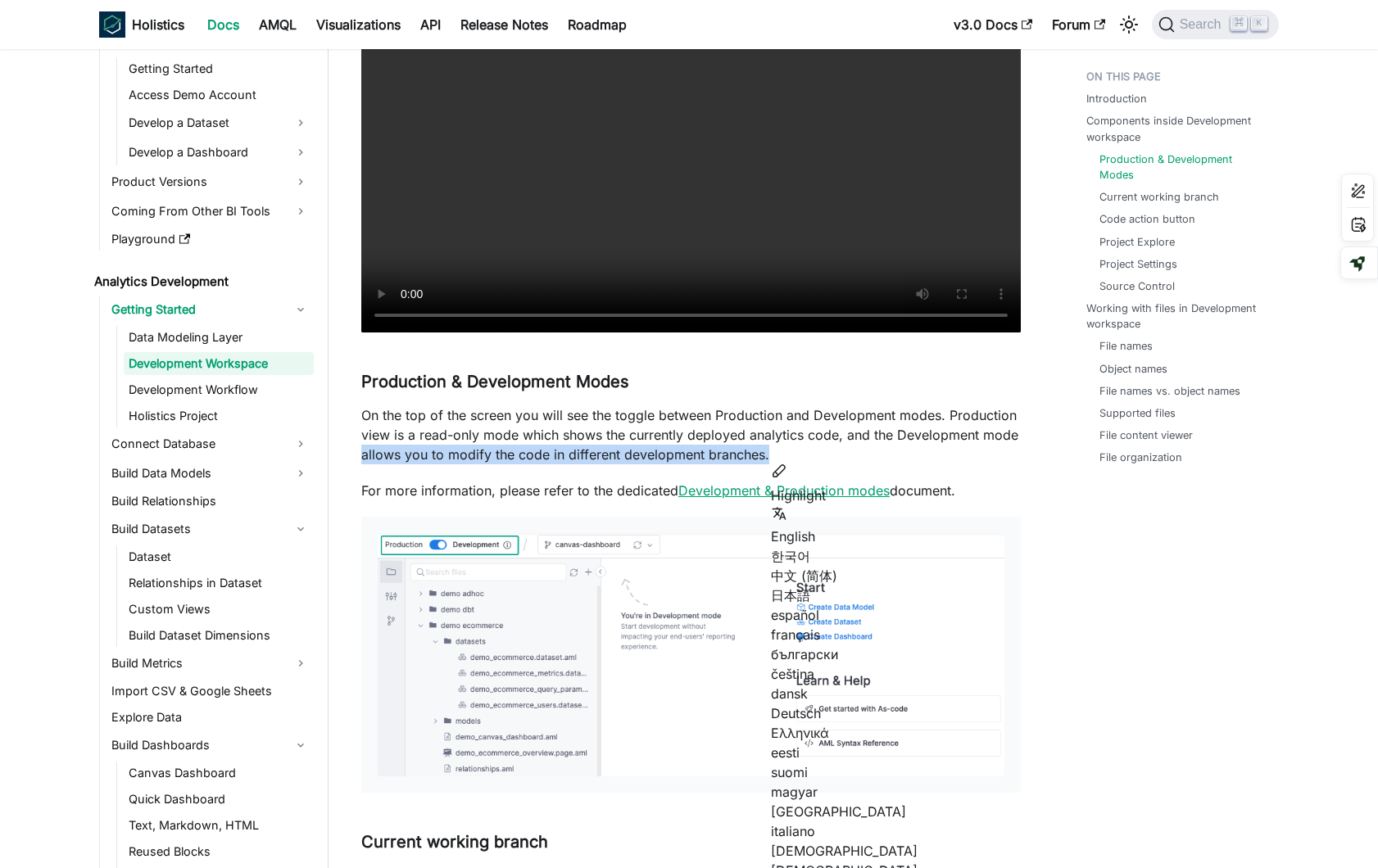 click on "Development & Production modes" at bounding box center [784, 491] 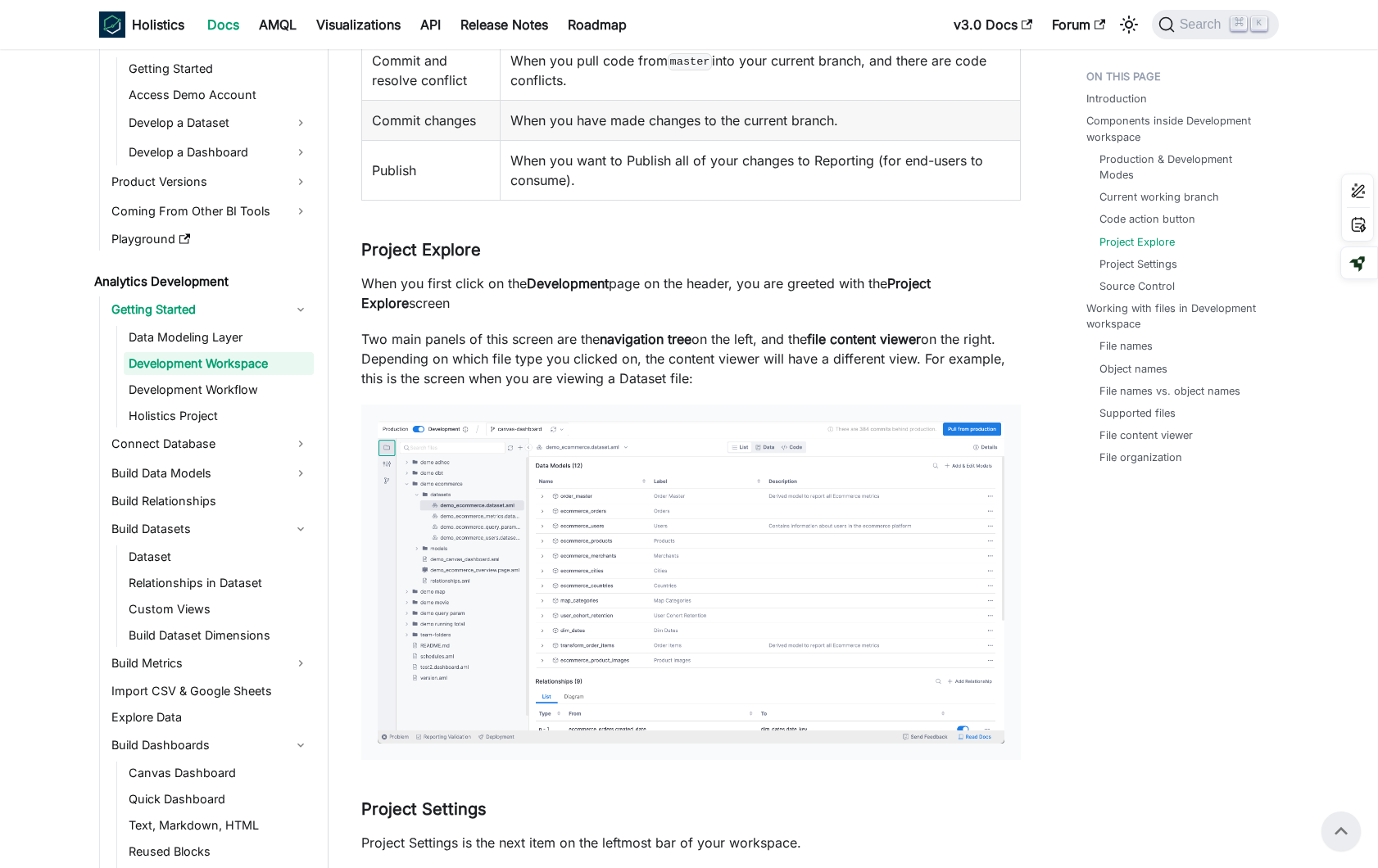 scroll, scrollTop: 2225, scrollLeft: 0, axis: vertical 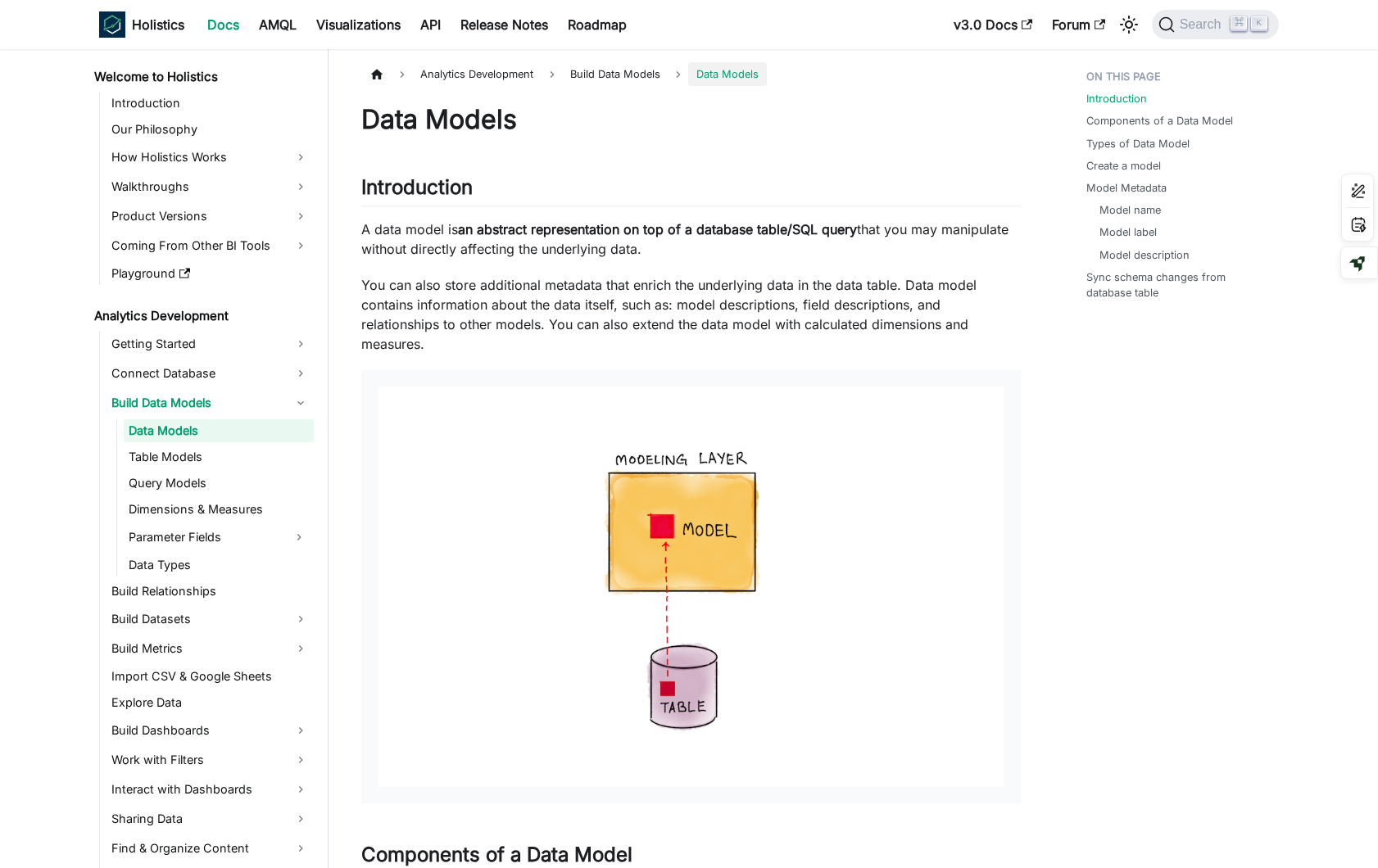 click on "A data model is  an abstract representation on top of a database table/SQL query  that you may manipulate without directly affecting the underlying data." at bounding box center (691, 239) 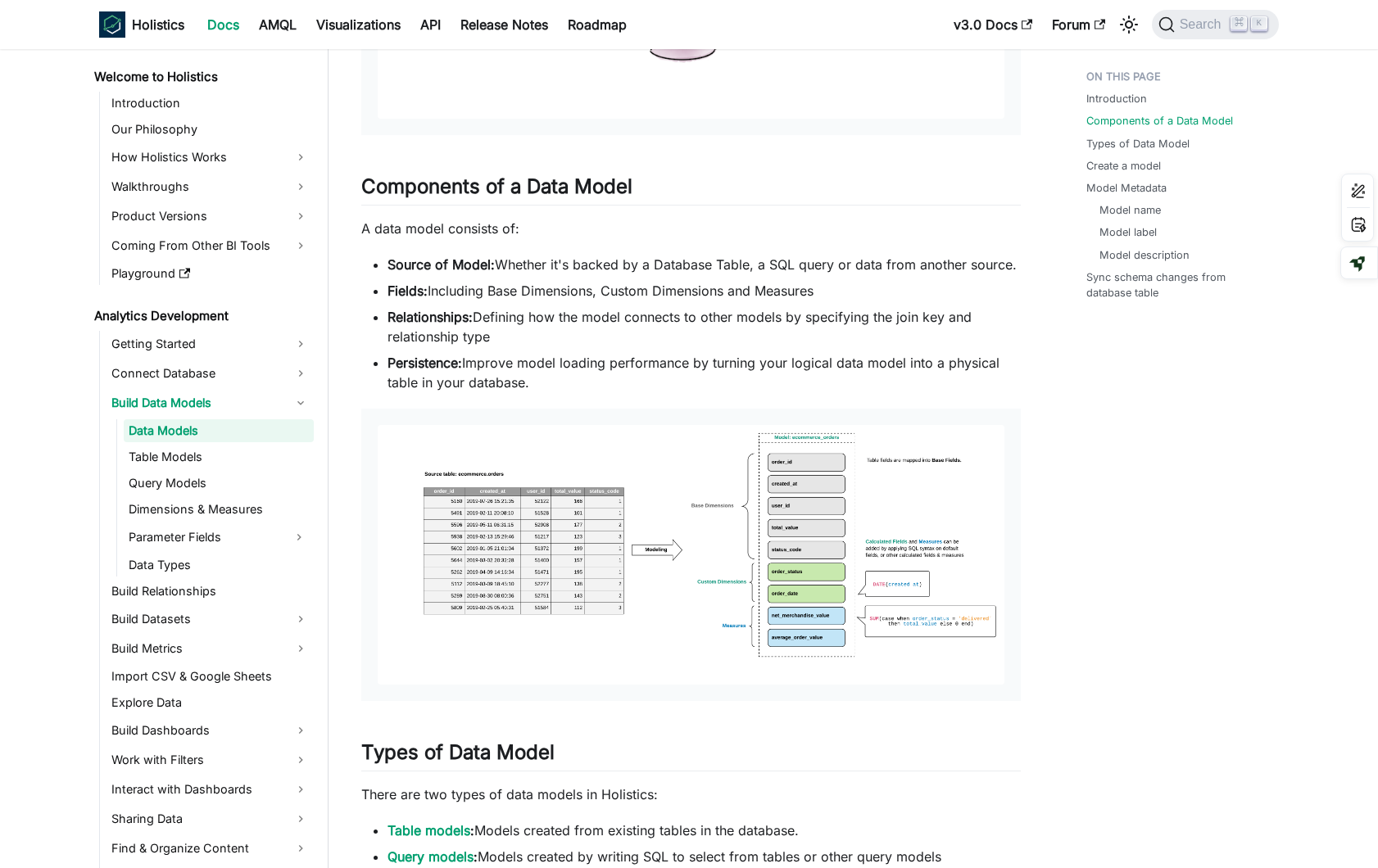 scroll, scrollTop: 671, scrollLeft: 0, axis: vertical 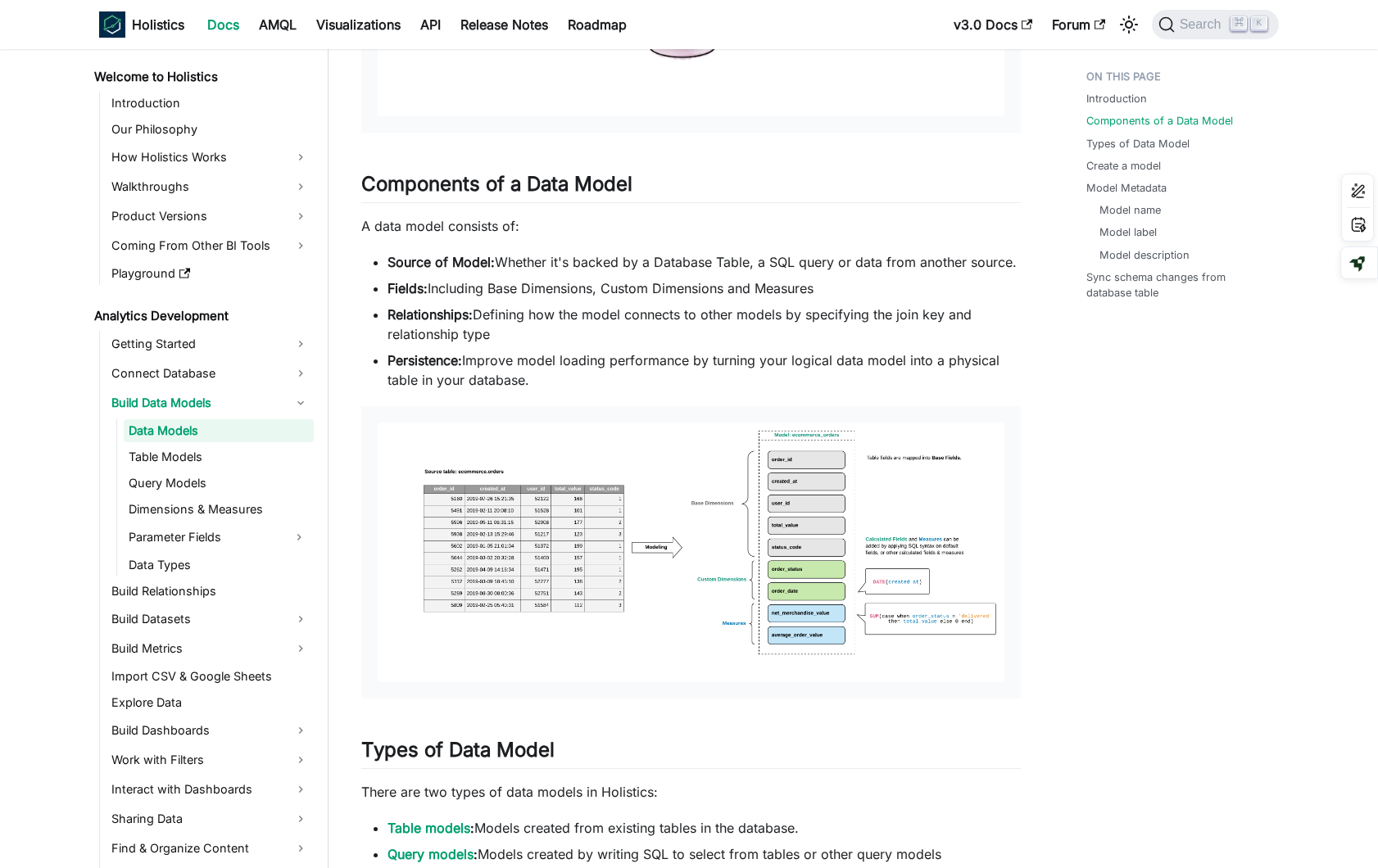 click on "Persistence:  Improve model loading performance by turning your logical data model into a physical table in your database." at bounding box center (704, 370) 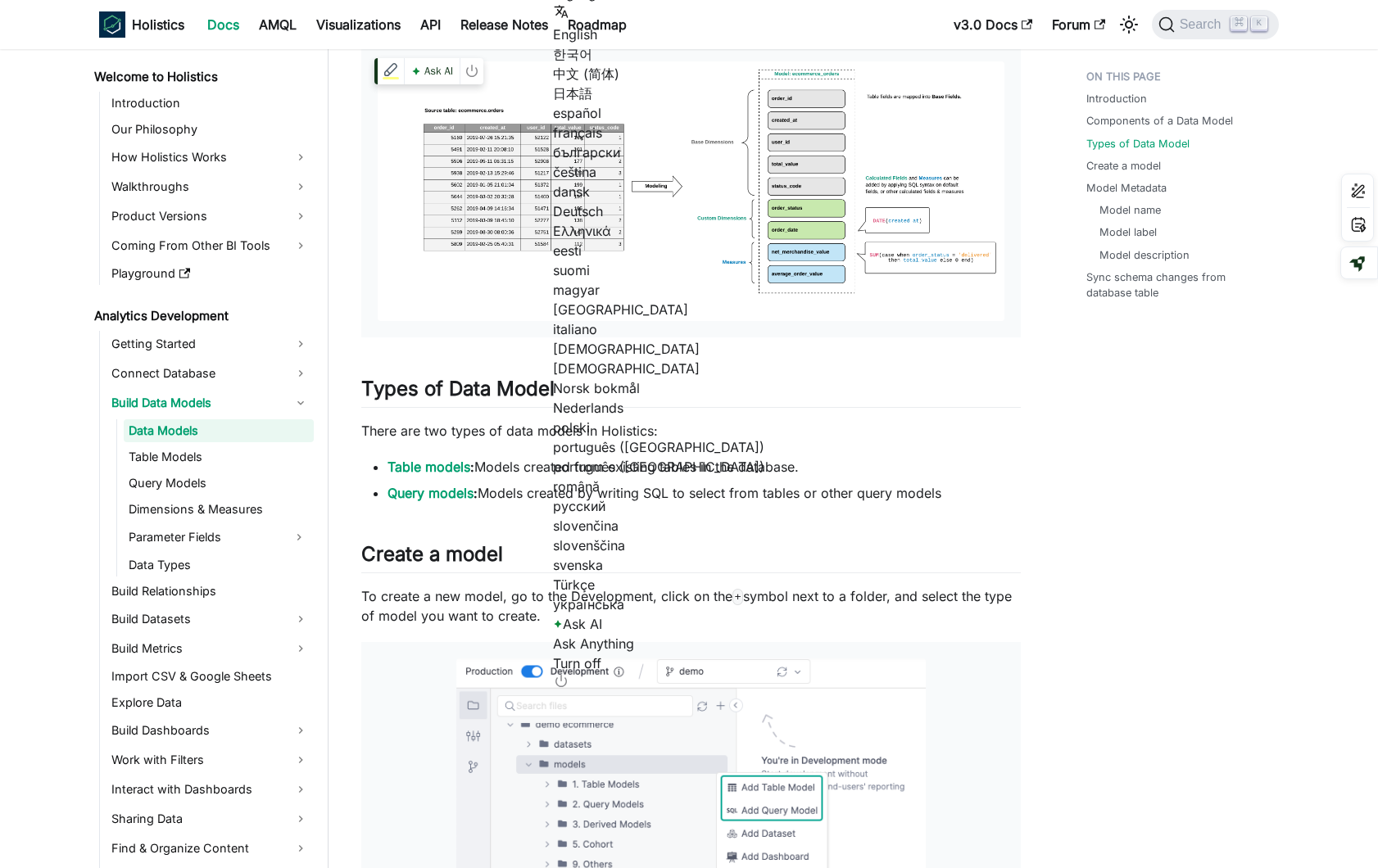 scroll, scrollTop: 1046, scrollLeft: 0, axis: vertical 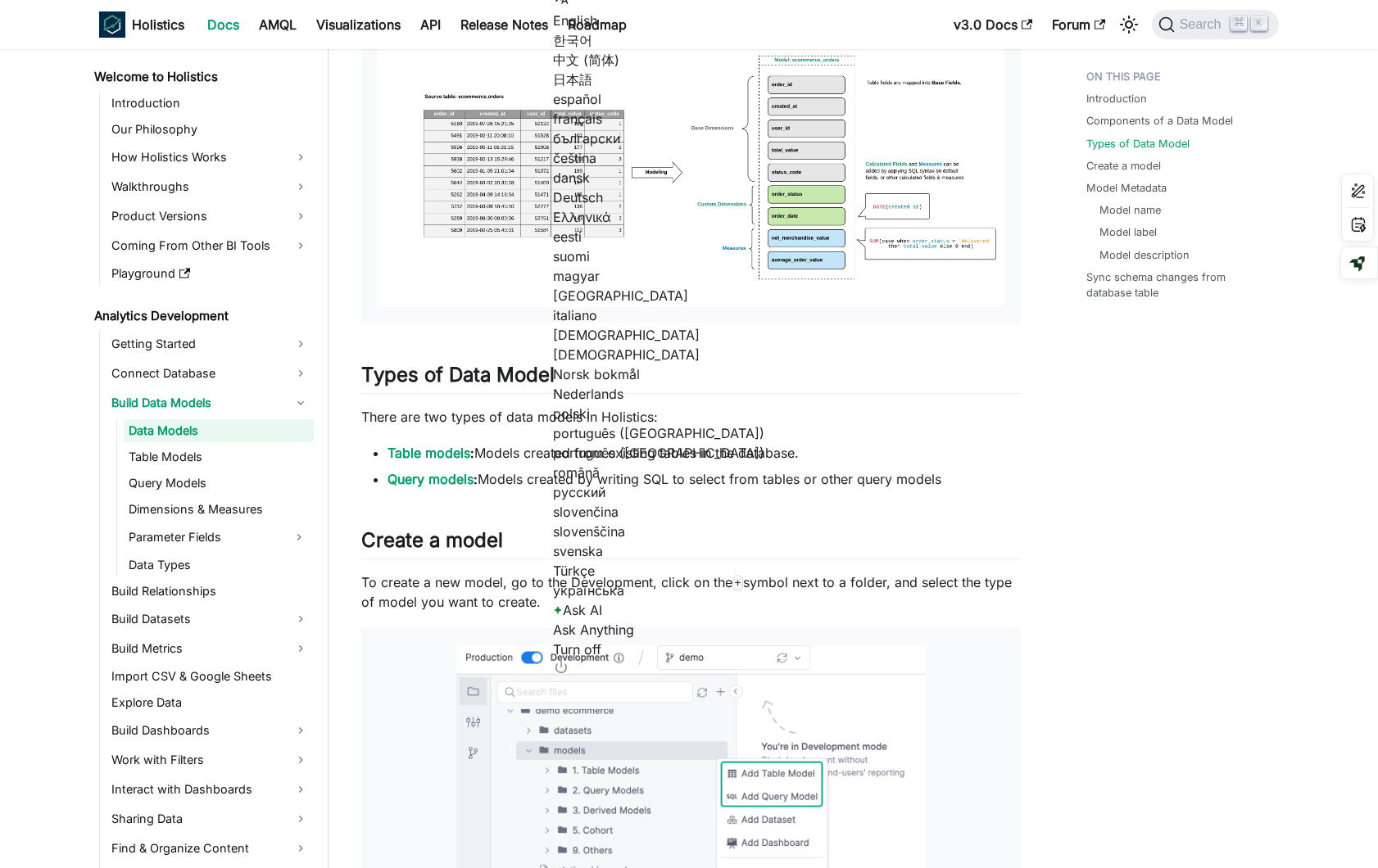 click on "Table models :  Models created from existing tables in the database." at bounding box center (704, 453) 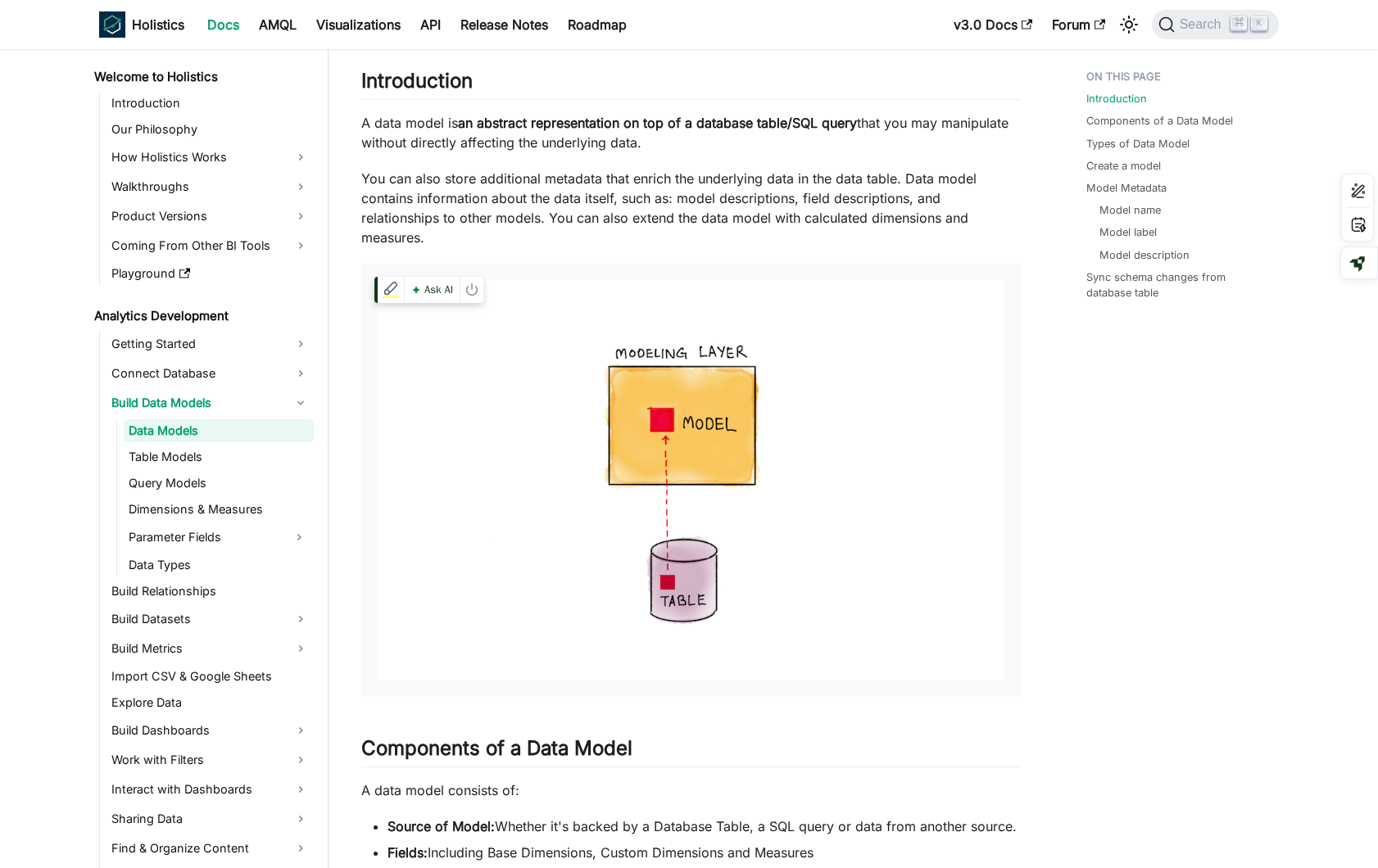scroll, scrollTop: 119, scrollLeft: 0, axis: vertical 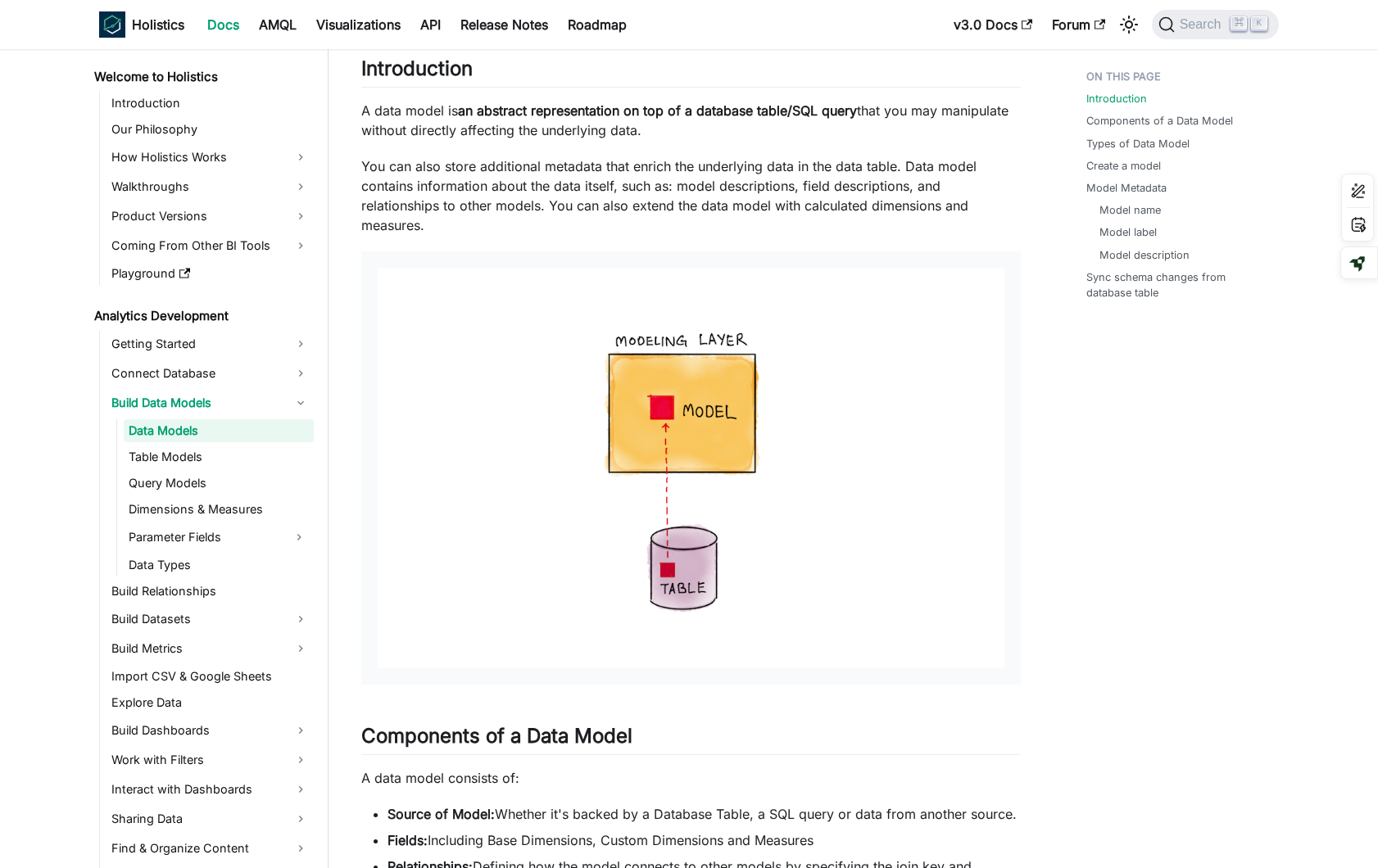 click on "A data model is  an abstract representation on top of a database table/SQL query  that you may manipulate without directly affecting the underlying data." at bounding box center [691, 120] 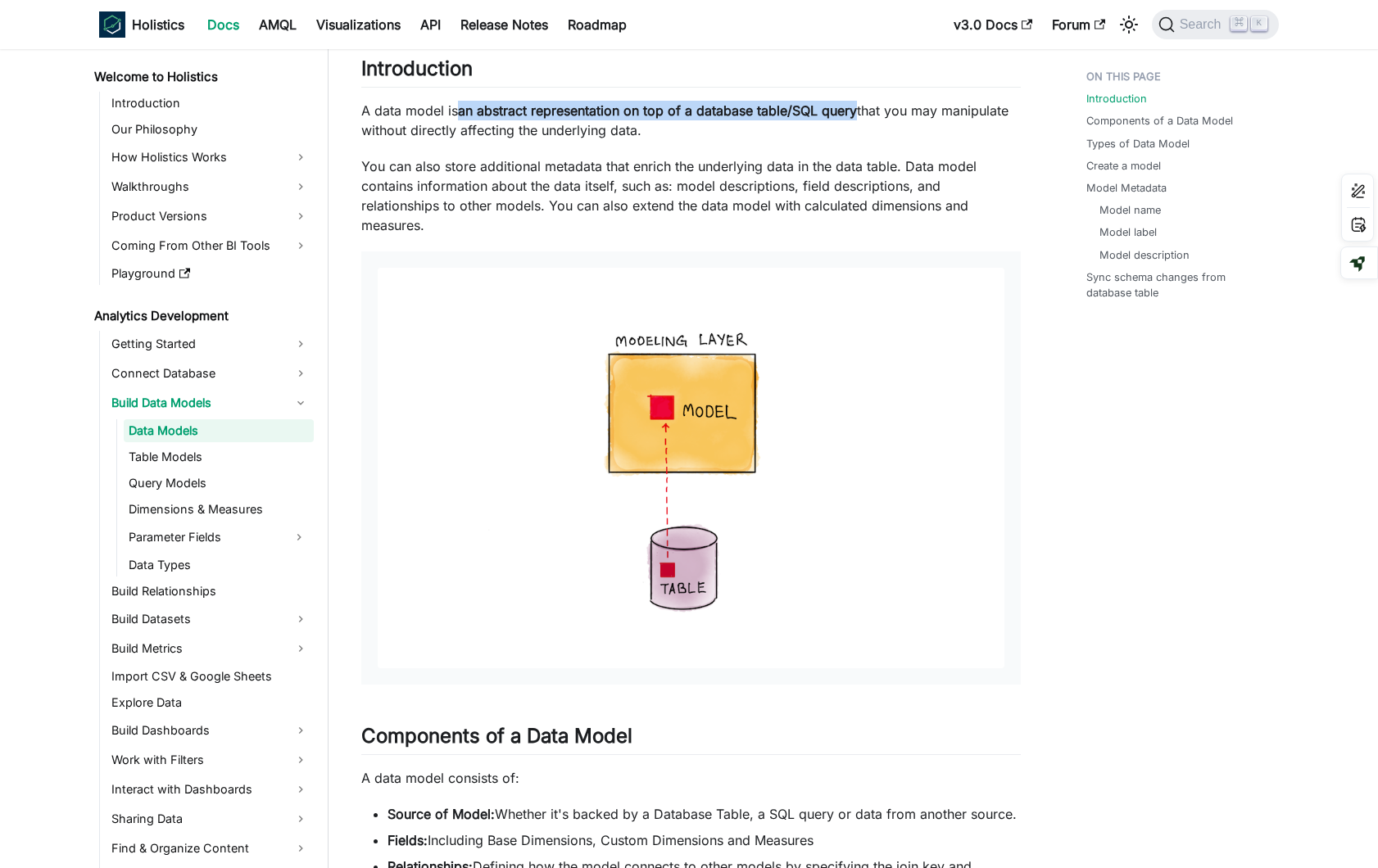 drag, startPoint x: 460, startPoint y: 115, endPoint x: 859, endPoint y: 113, distance: 399.00501 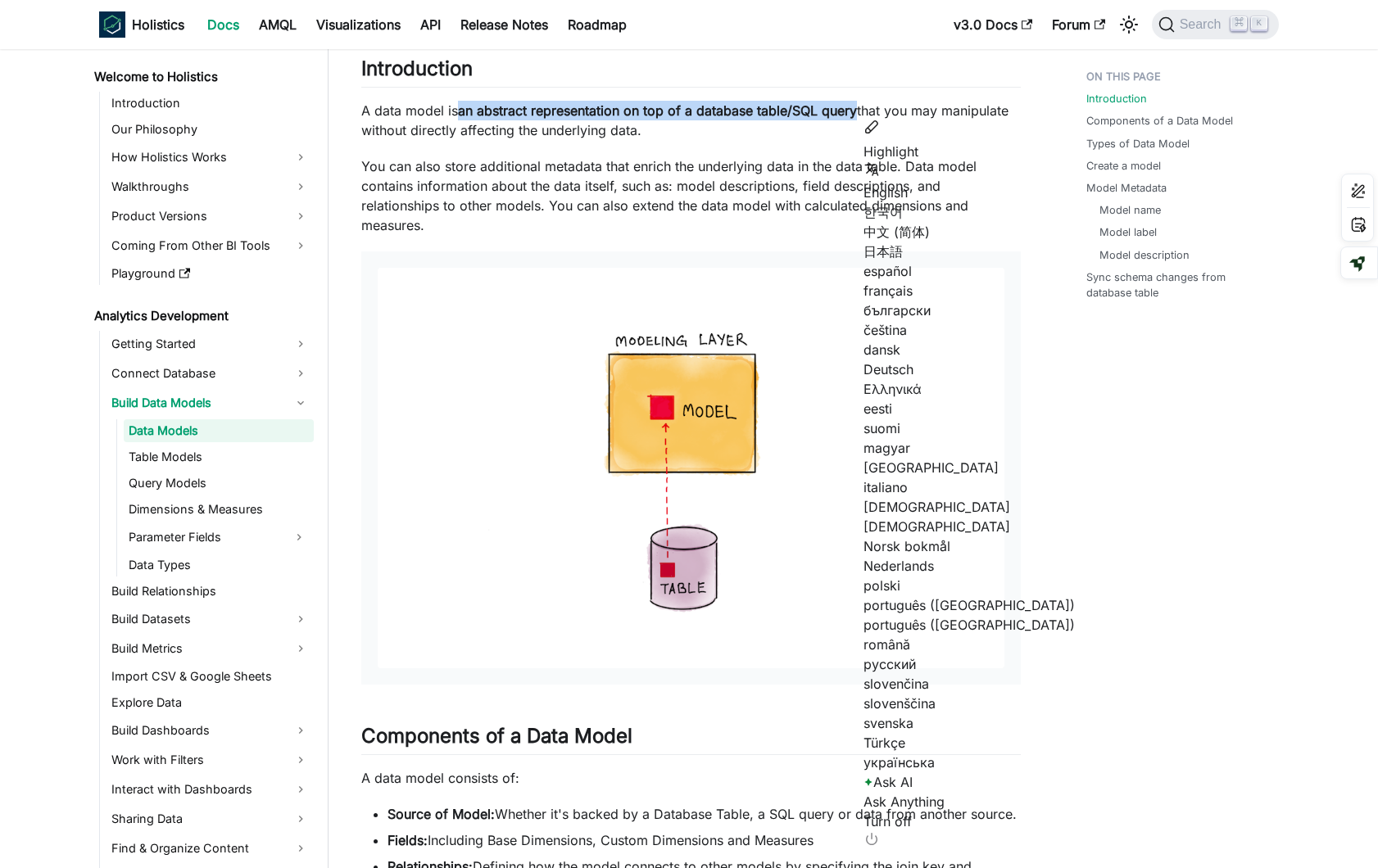 copy on "an abstract representation on top of a database table/SQL query" 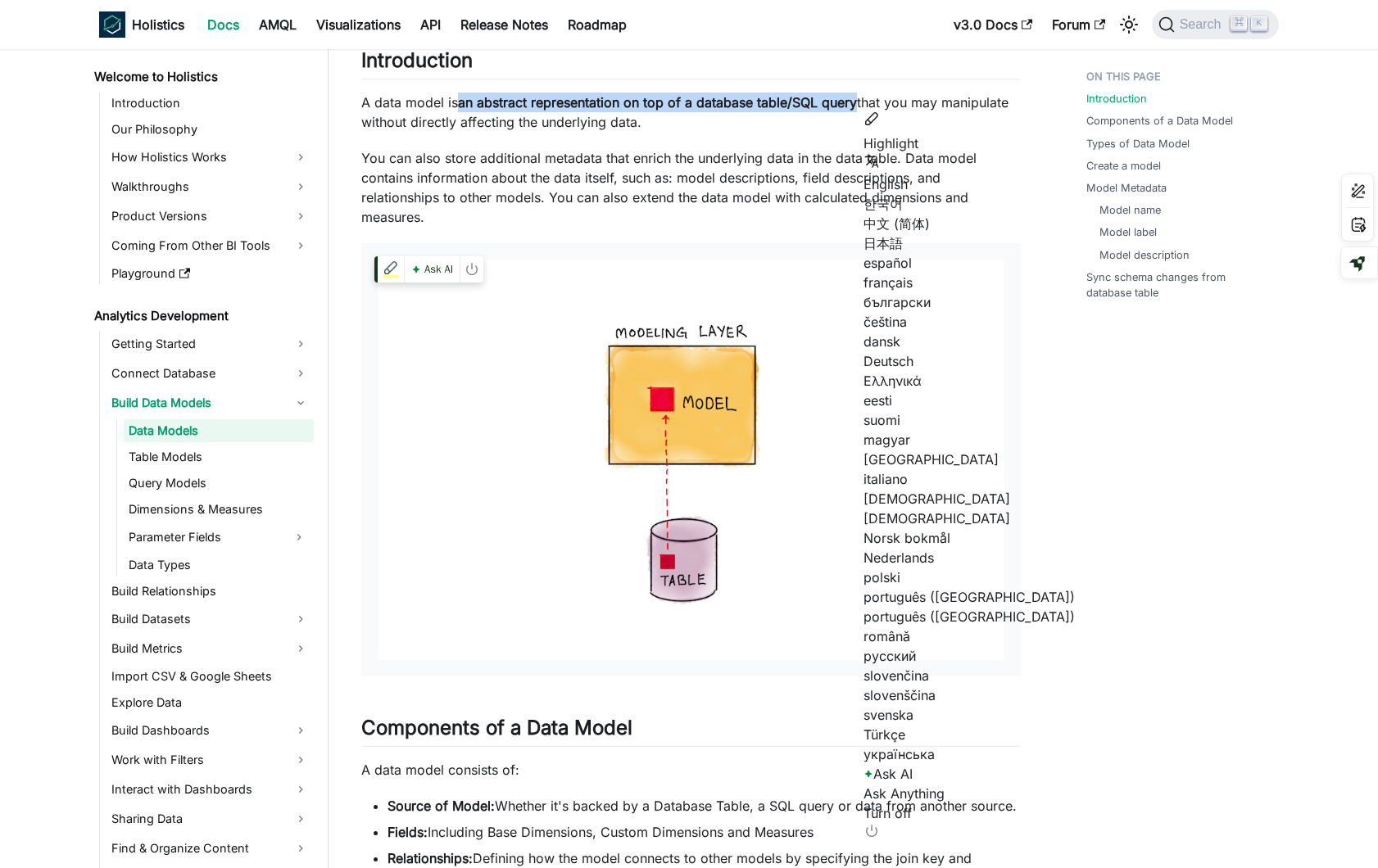 scroll, scrollTop: 118, scrollLeft: 0, axis: vertical 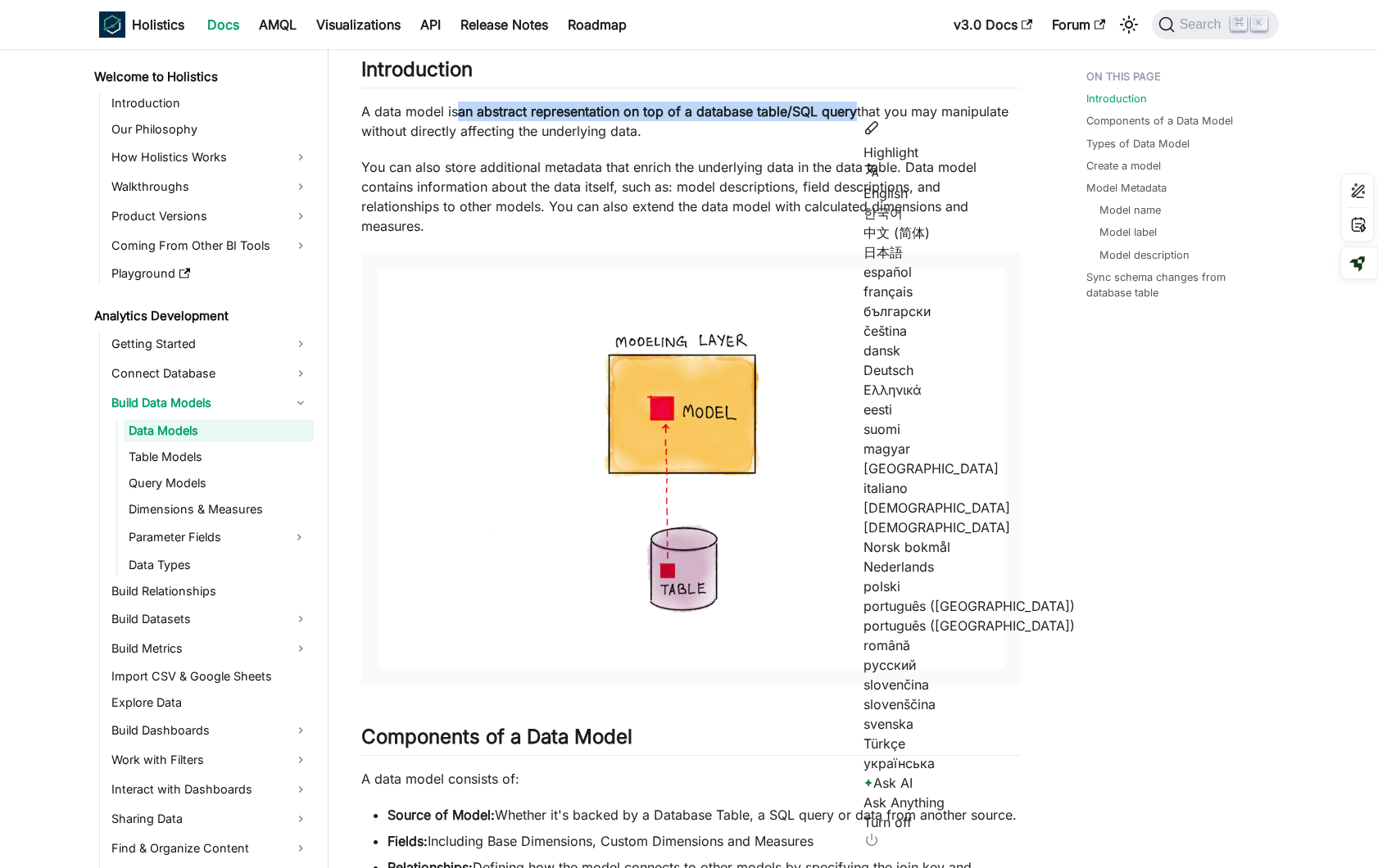 click on "A data model is  an abstract representation on top of a database table/SQL query  that you may manipulate without directly affecting the underlying data." at bounding box center (691, 121) 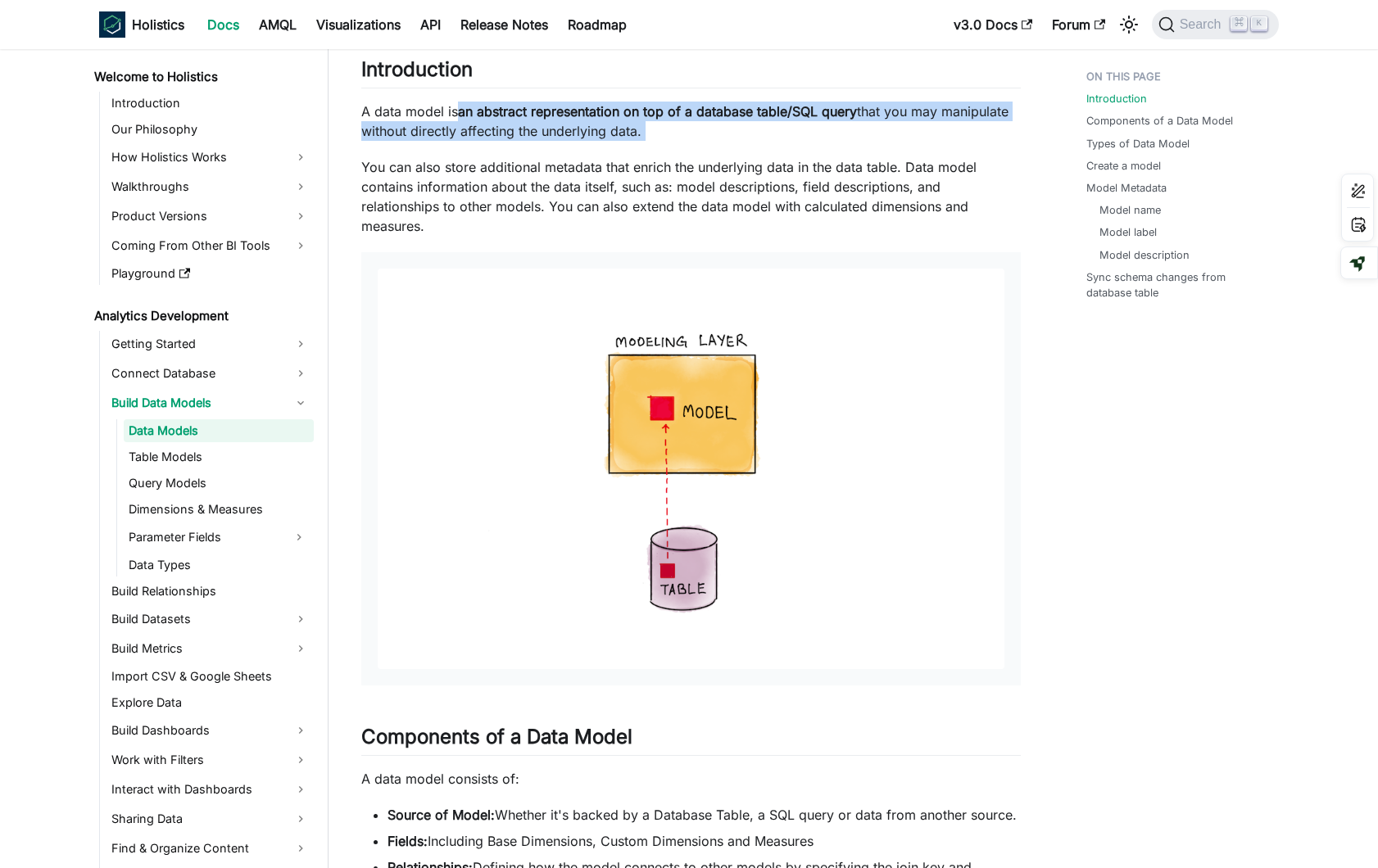 copy on "an abstract representation on top of a database table/SQL query  that you may manipulate without directly affecting the underlying data." 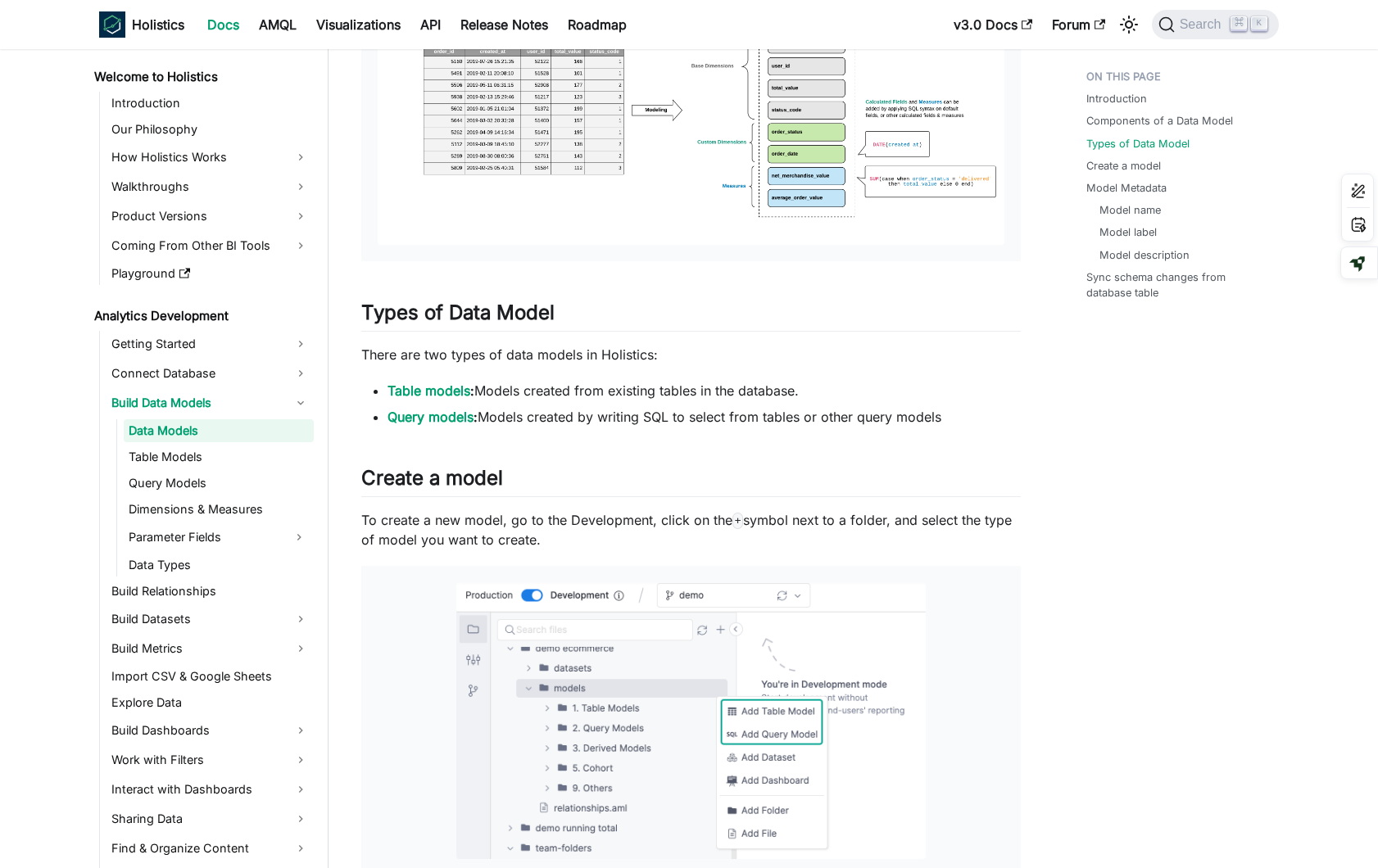 scroll, scrollTop: 1102, scrollLeft: 0, axis: vertical 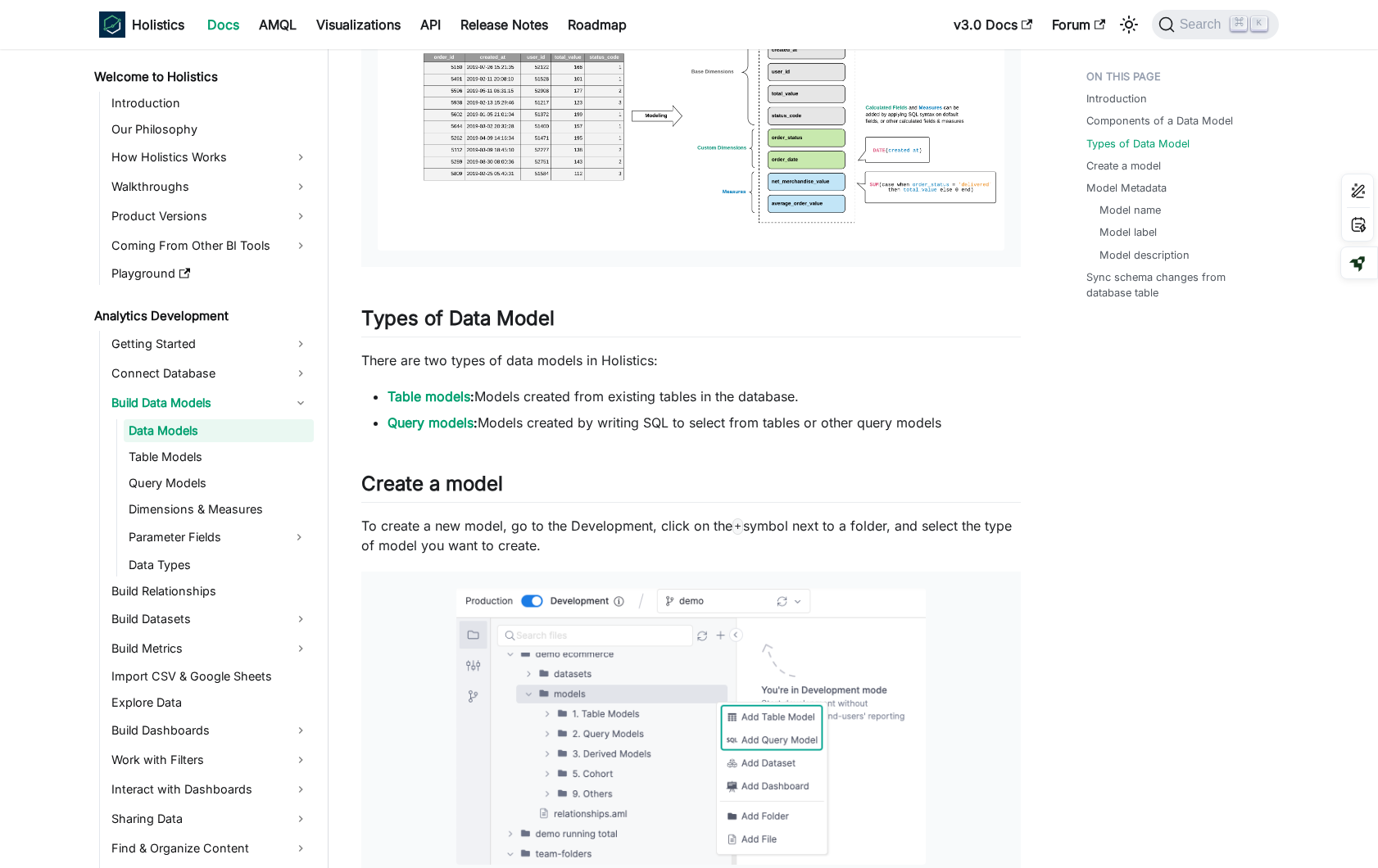 click on "Query models :  Models created by writing SQL to select from tables or other query models" at bounding box center (704, 423) 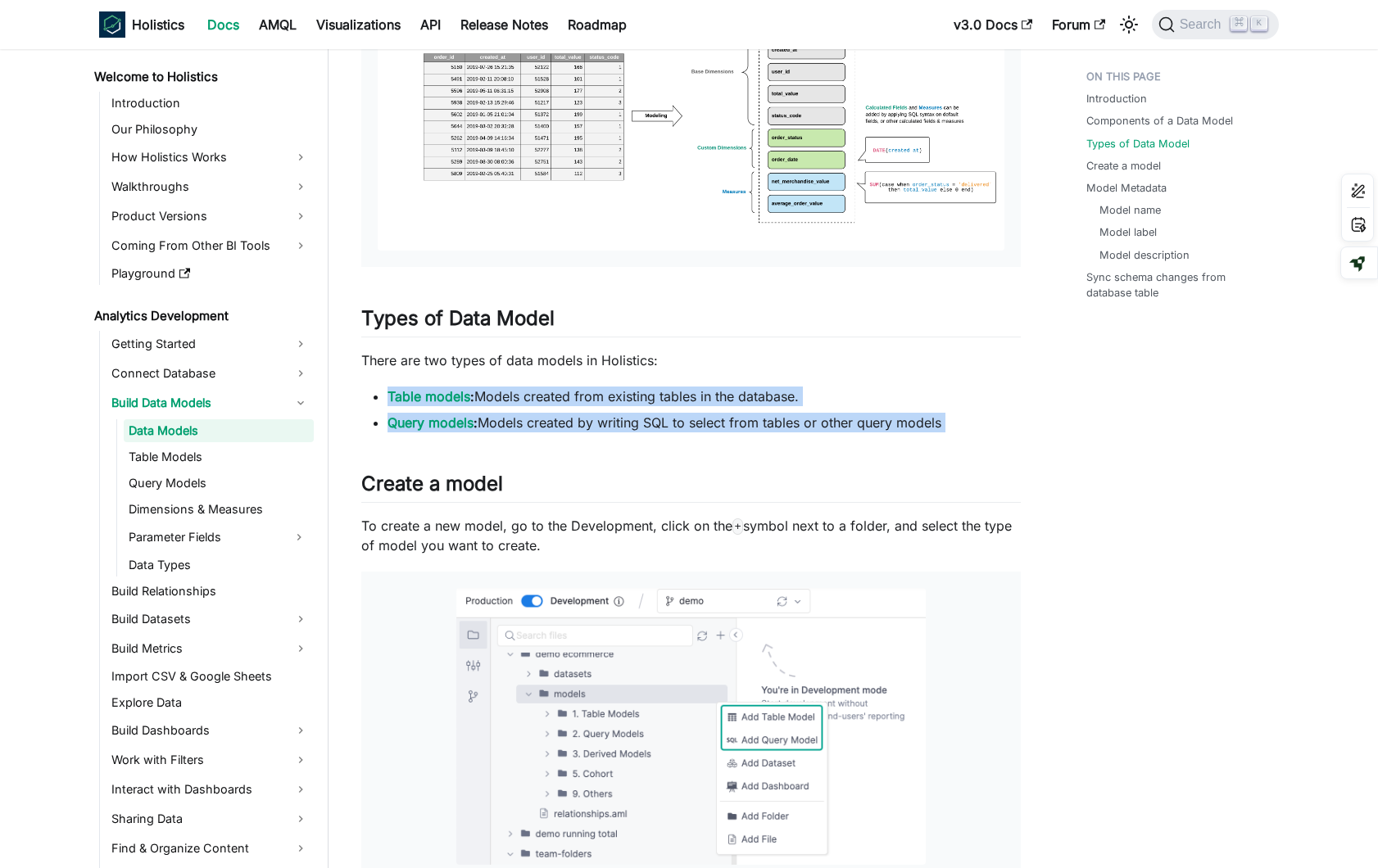 drag, startPoint x: 968, startPoint y: 420, endPoint x: 383, endPoint y: 399, distance: 585.3768 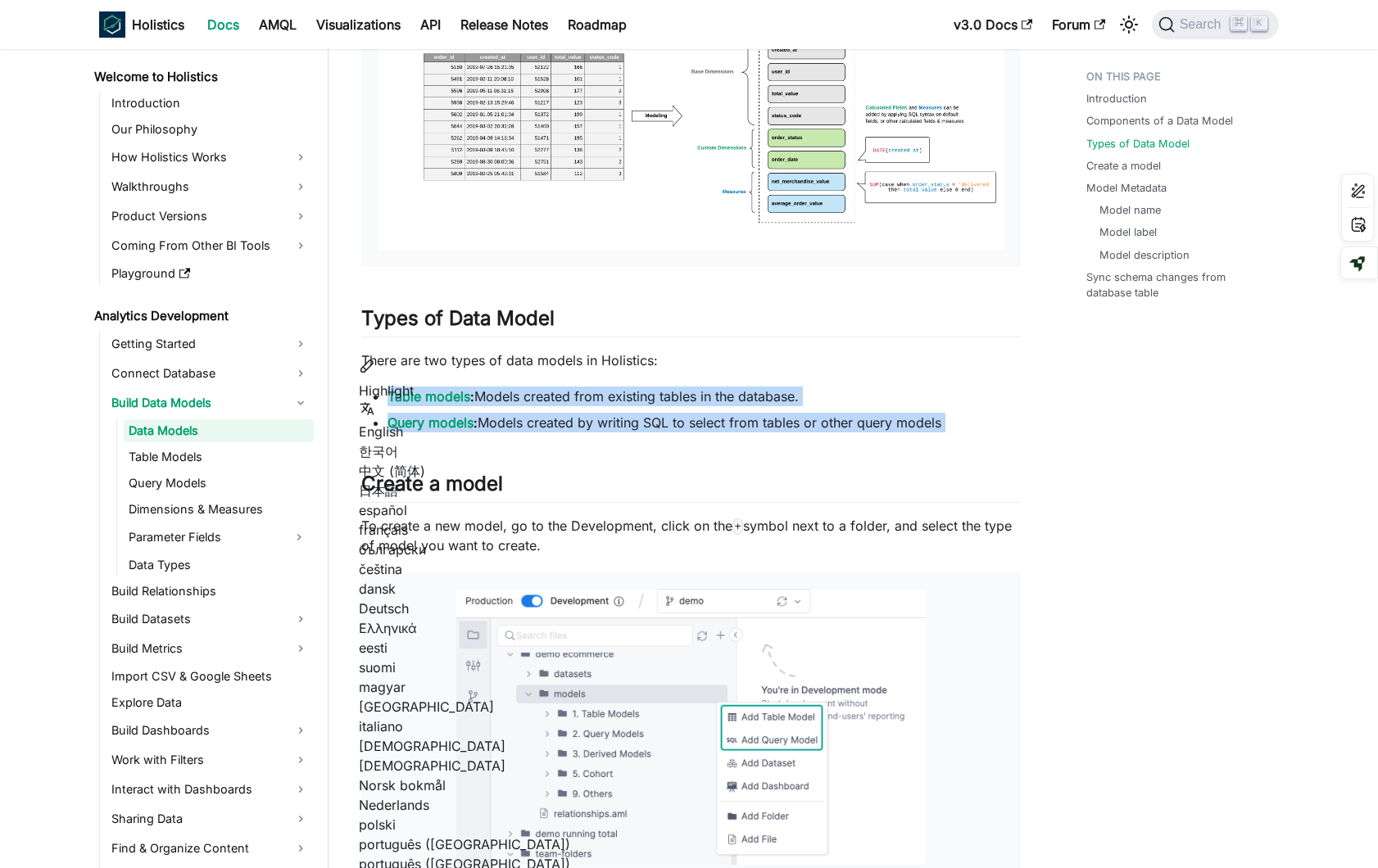 copy on "Table models :  Models created from existing tables in the database.  Query models :  Models created by writing SQL to select from tables or other query models" 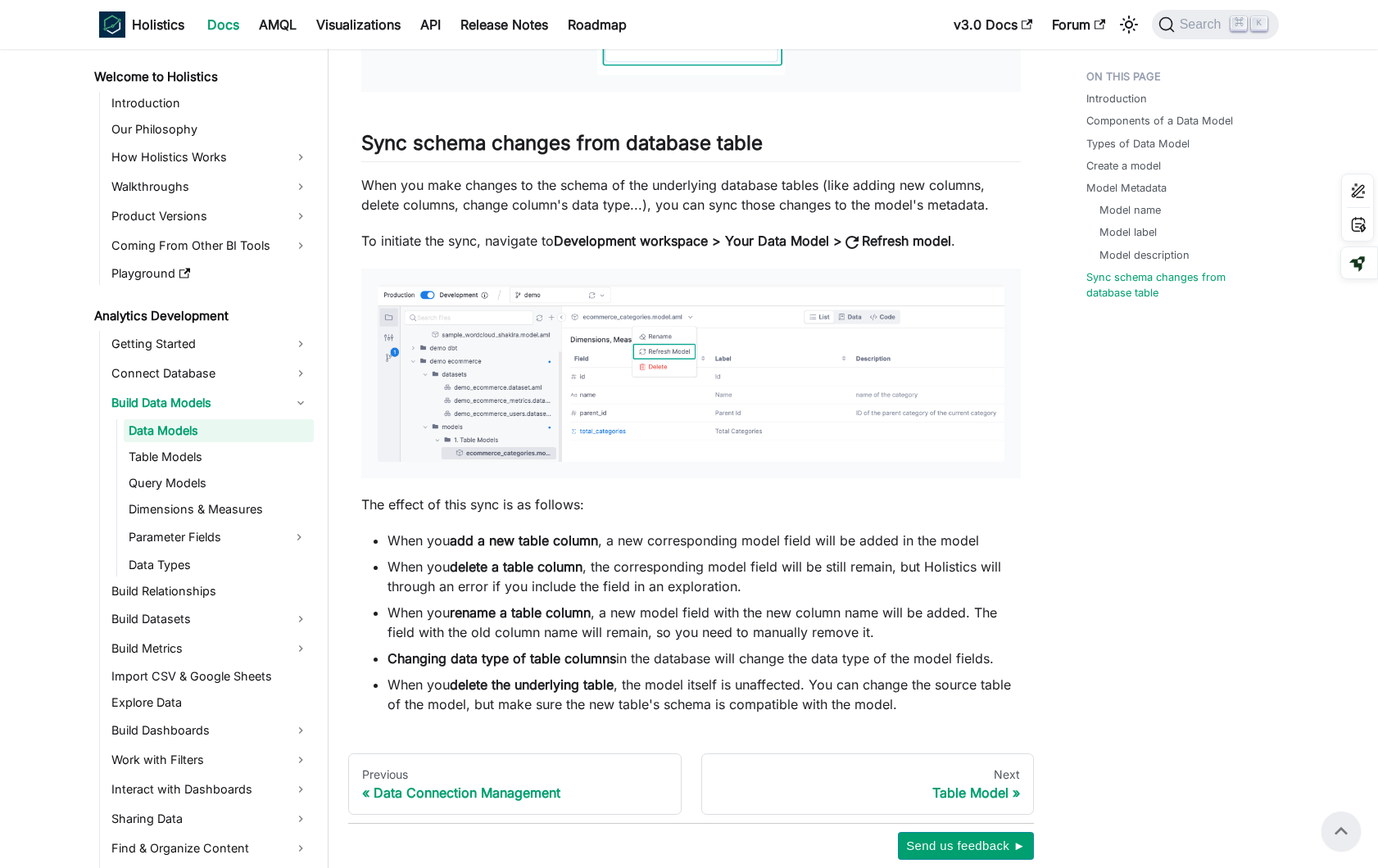 scroll, scrollTop: 4807, scrollLeft: 0, axis: vertical 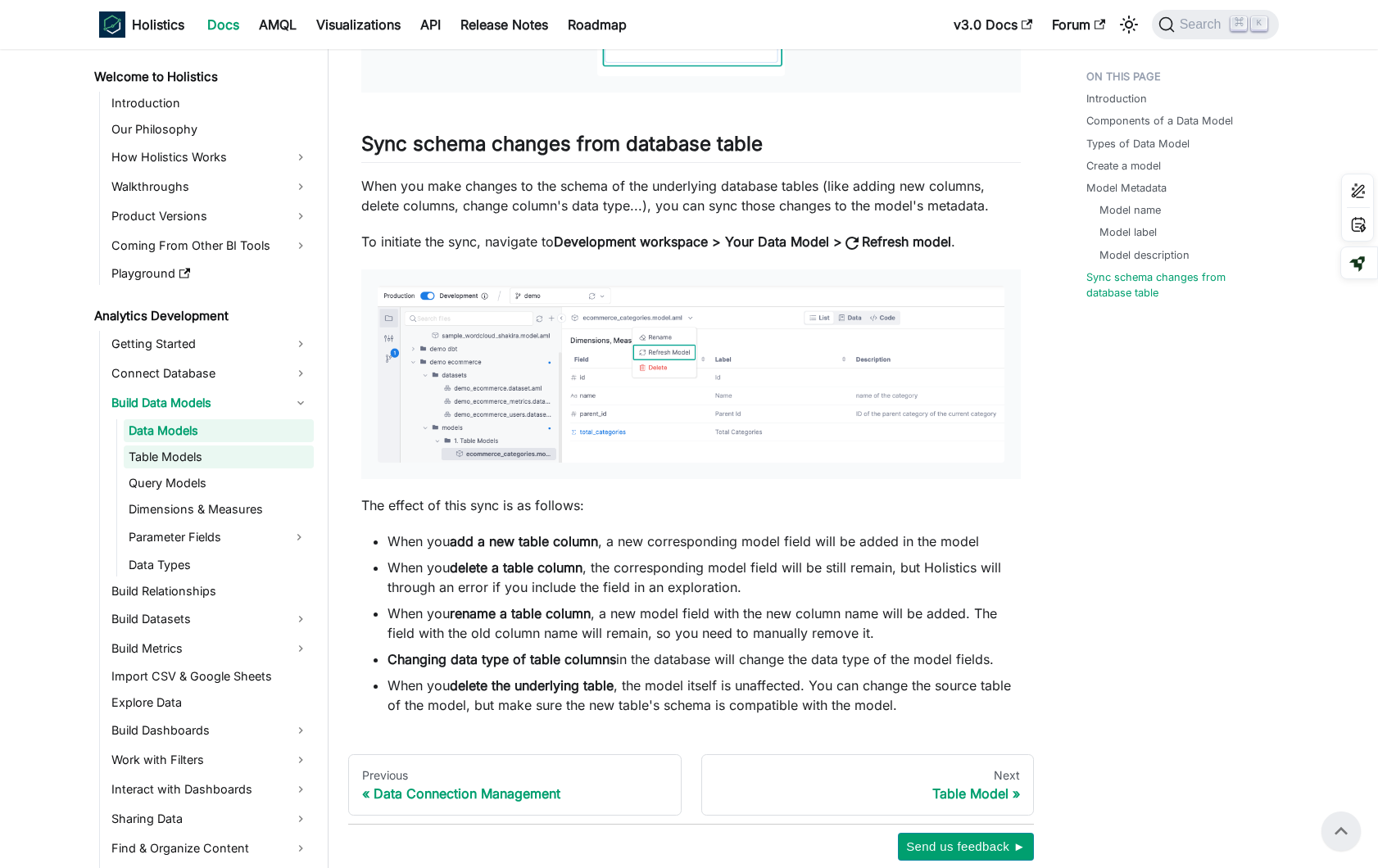 click on "Table Models" at bounding box center (219, 457) 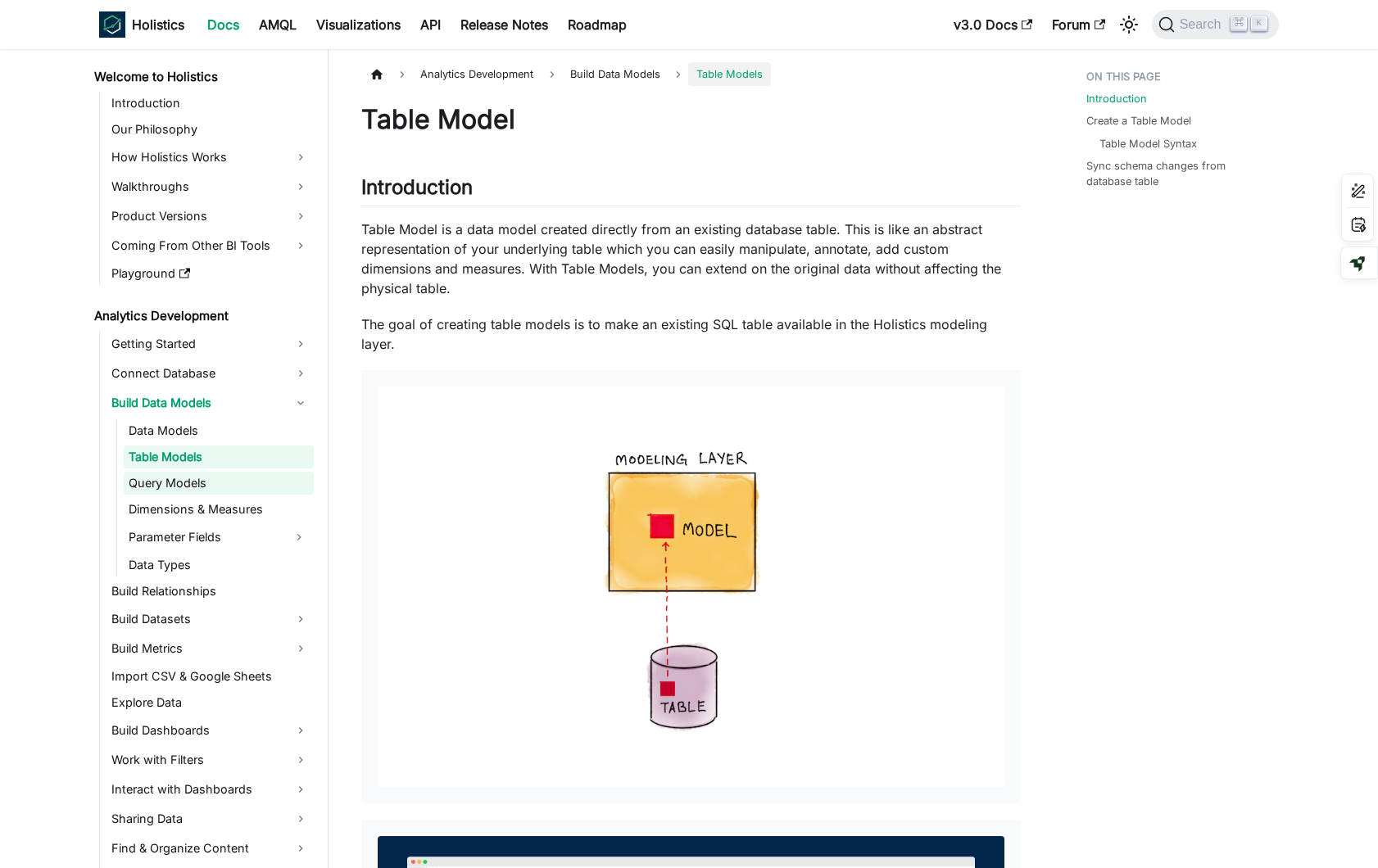 click on "Query Models" at bounding box center [219, 483] 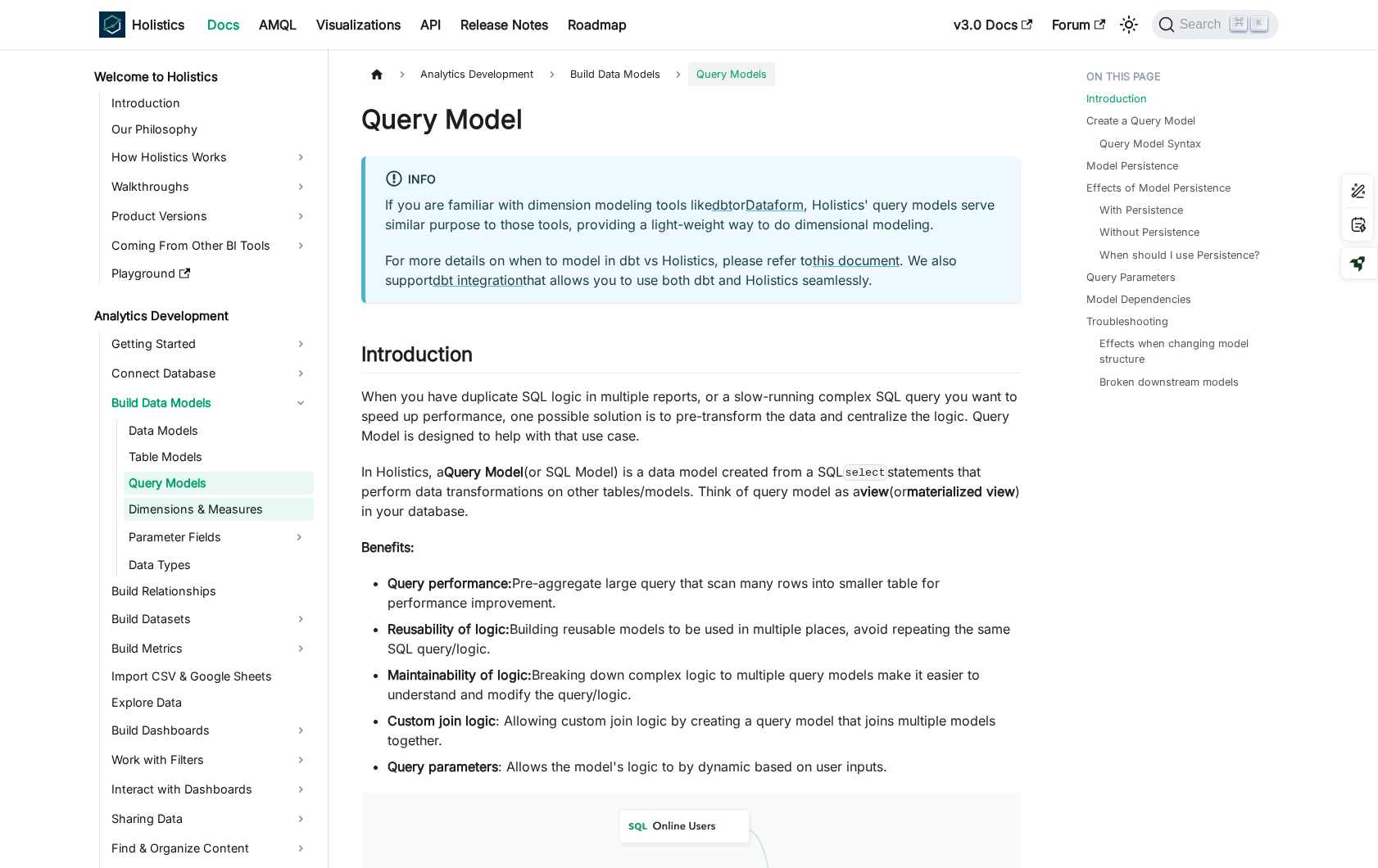 click on "Dimensions & Measures" at bounding box center (219, 509) 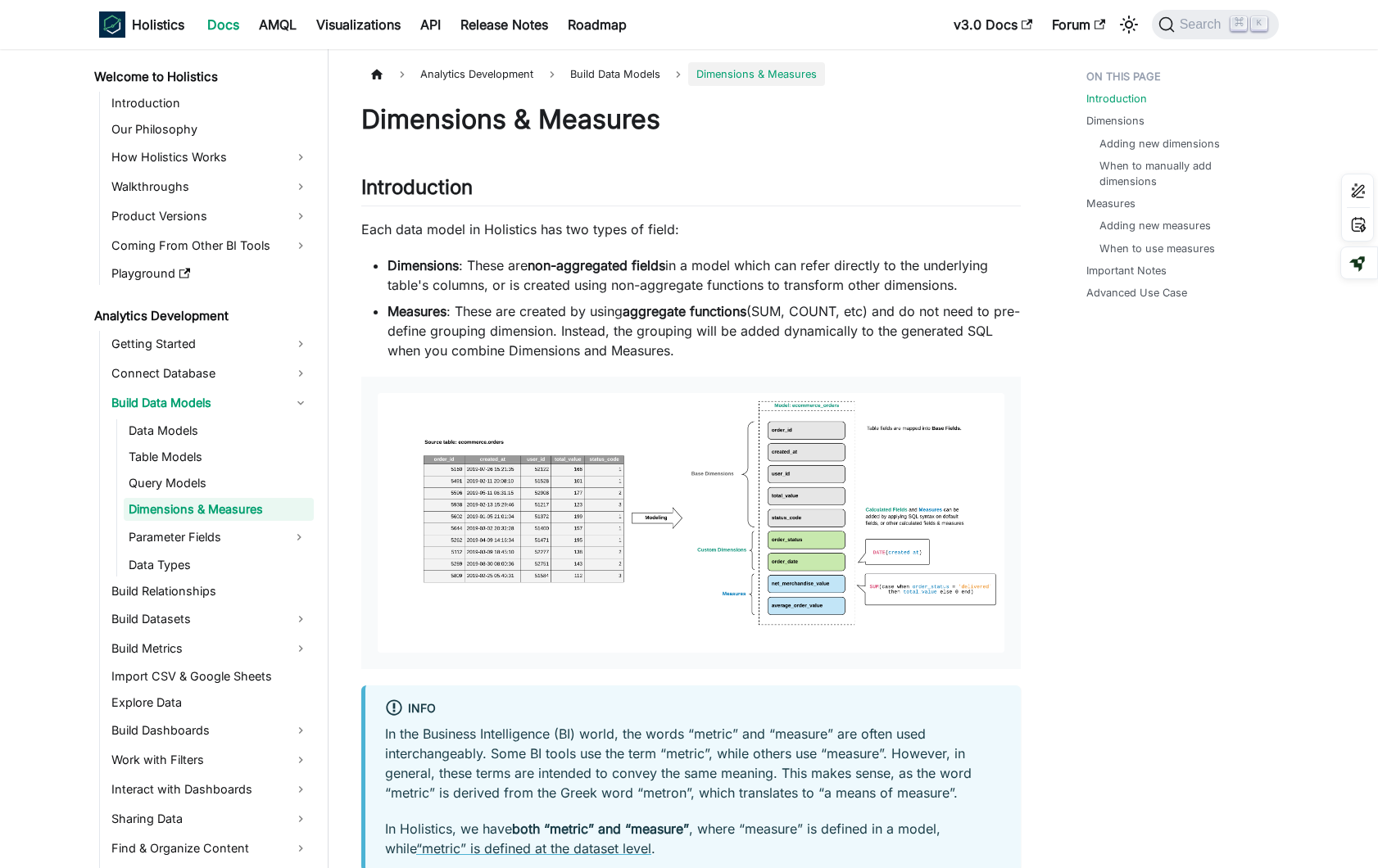 click on "Introduction Dimensions Adding new dimensions When to manually add dimensions Measures Adding new measures When to use measures Important Notes Advanced Use Case" at bounding box center [1174, 2816] 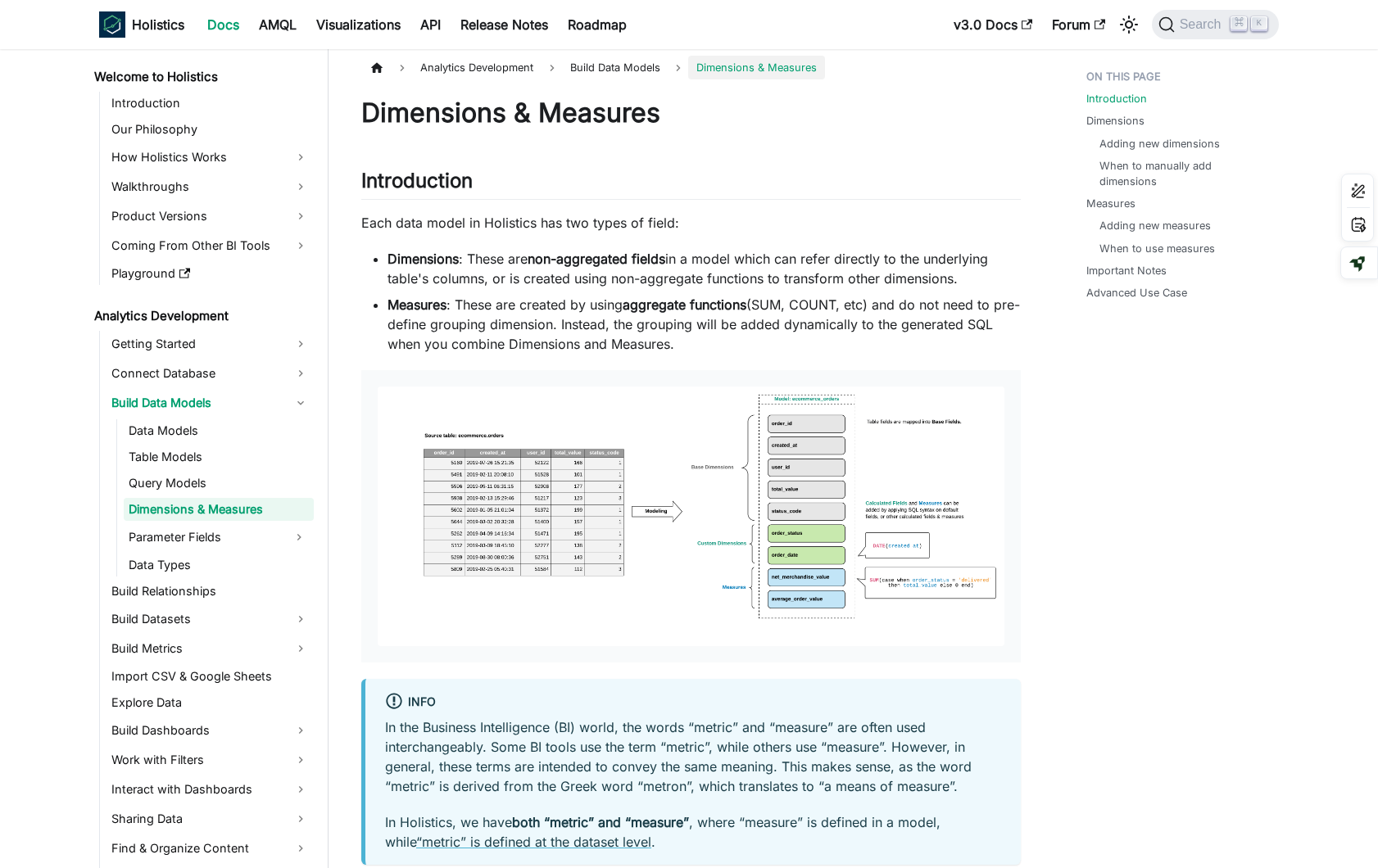 scroll, scrollTop: 4, scrollLeft: 0, axis: vertical 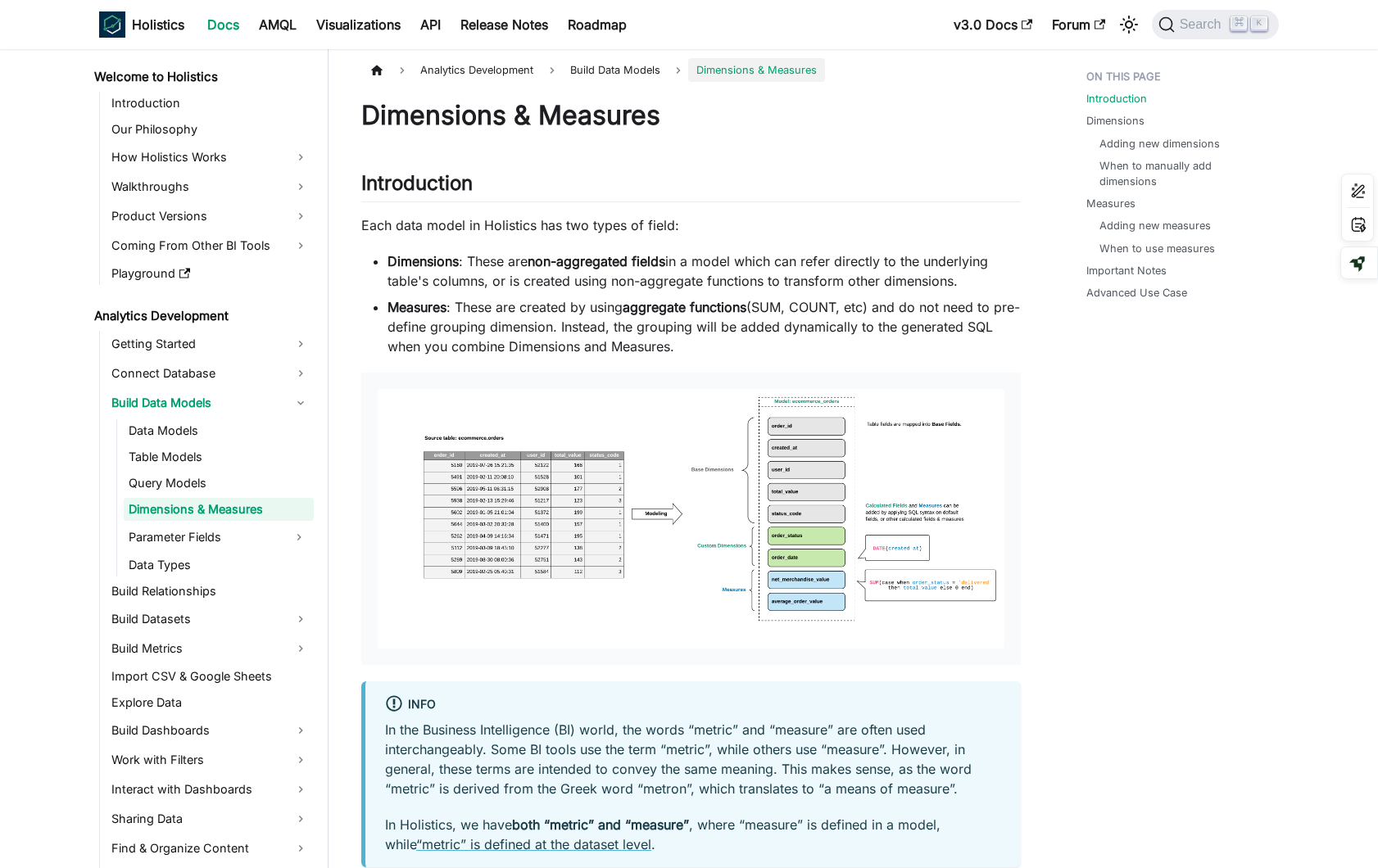 drag, startPoint x: 468, startPoint y: 264, endPoint x: 960, endPoint y: 276, distance: 492.14632 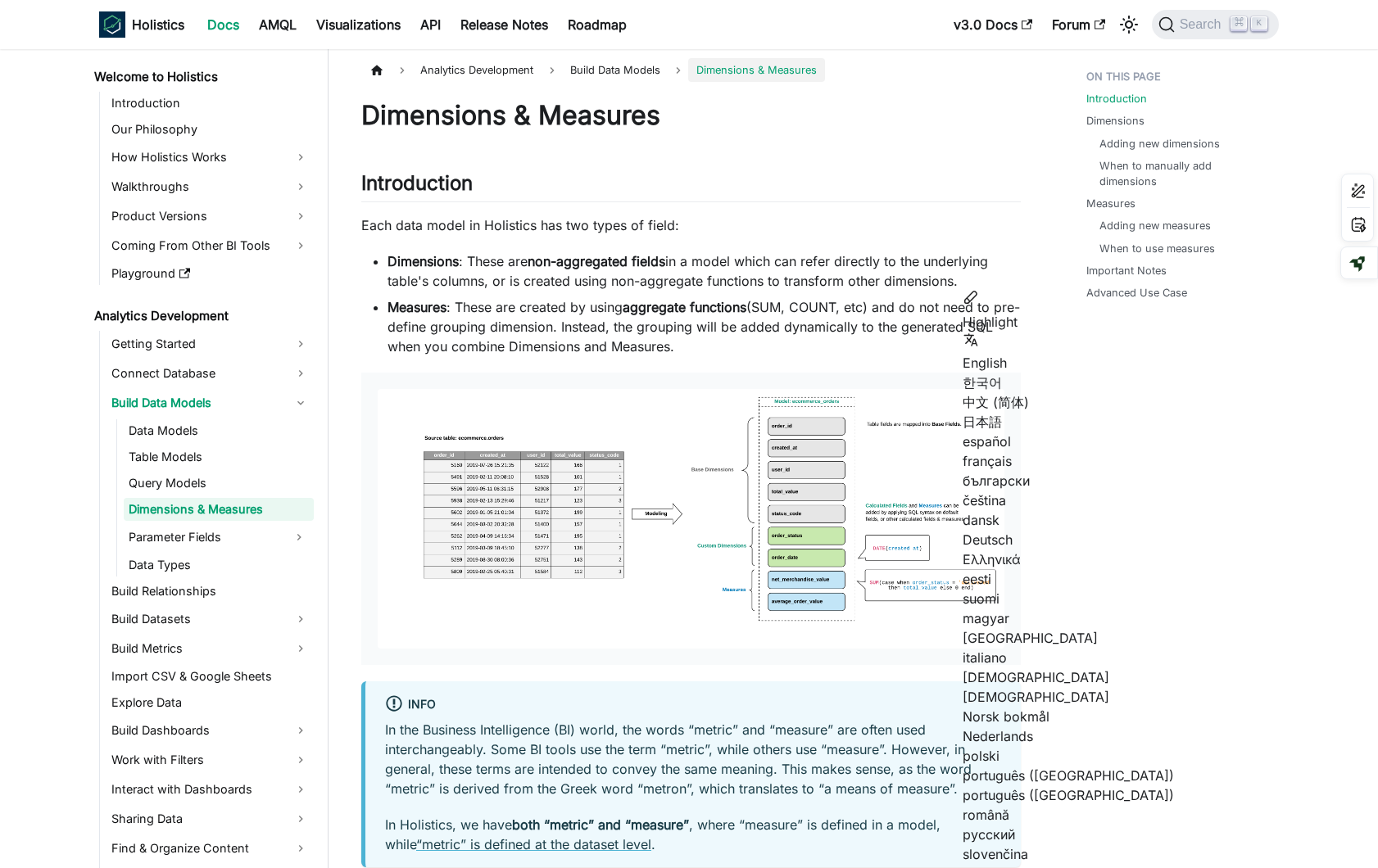 click on "Measures : These are created by using  aggregate functions  (SUM, COUNT, etc) and do not need to pre-define grouping dimension. Instead, the grouping will be added dynamically to the generated SQL when you combine Dimensions and Measures." at bounding box center [704, 327] 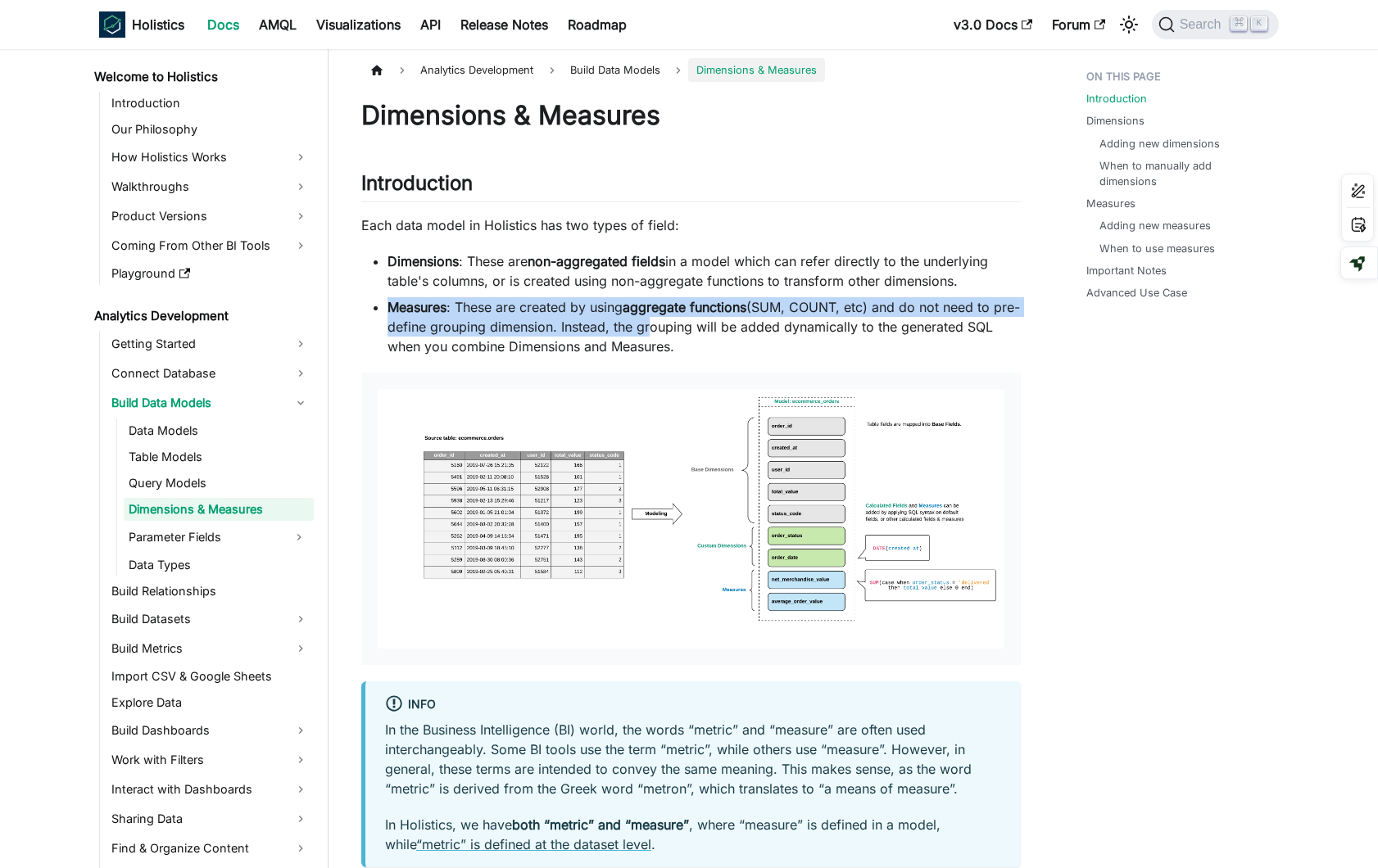 drag, startPoint x: 389, startPoint y: 307, endPoint x: 669, endPoint y: 326, distance: 280.6439 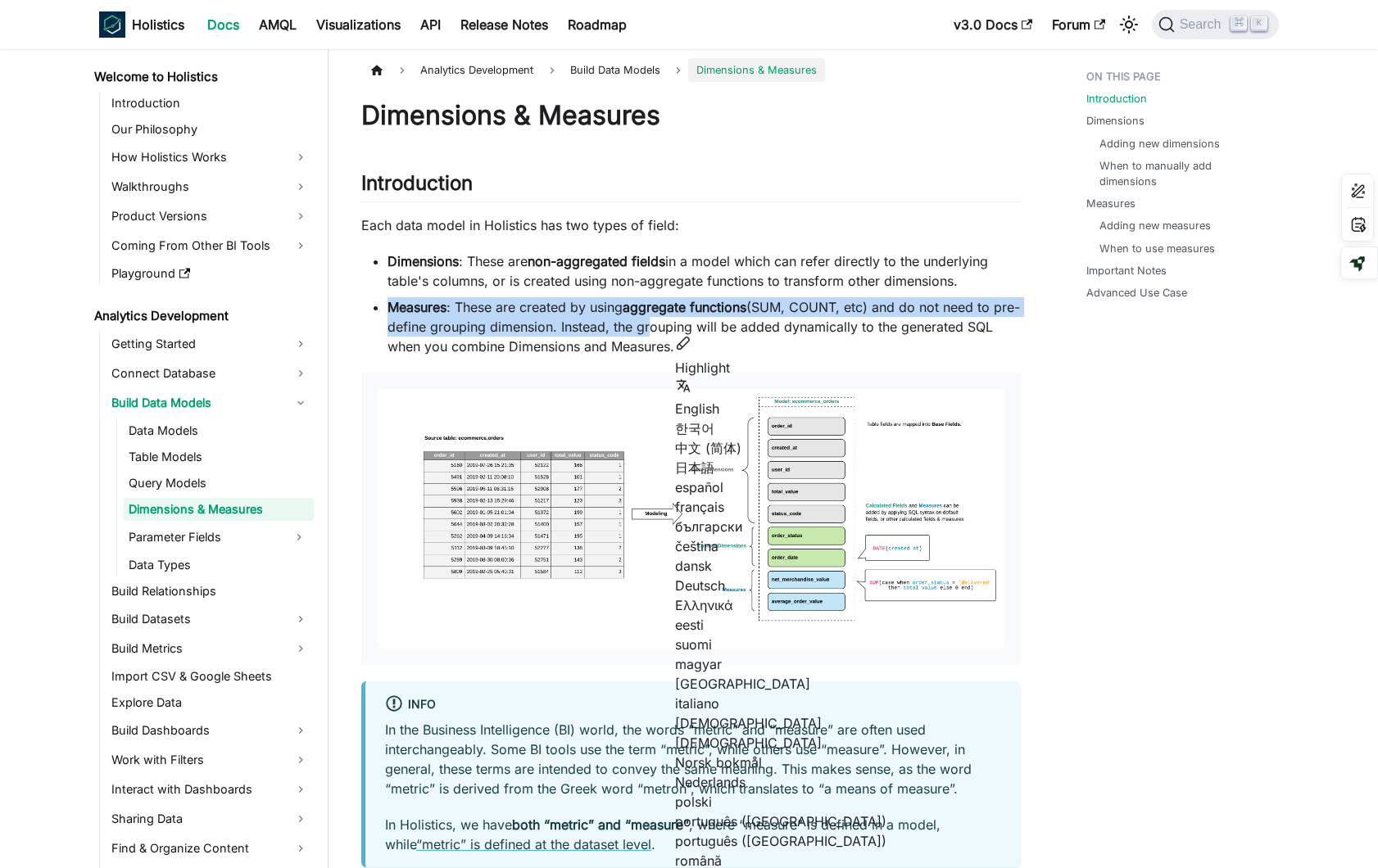 click on "Measures : These are created by using  aggregate functions  (SUM, COUNT, etc) and do not need to pre-define grouping dimension. Instead, the grouping will be added dynamically to the generated SQL when you combine Dimensions and Measures." at bounding box center (704, 327) 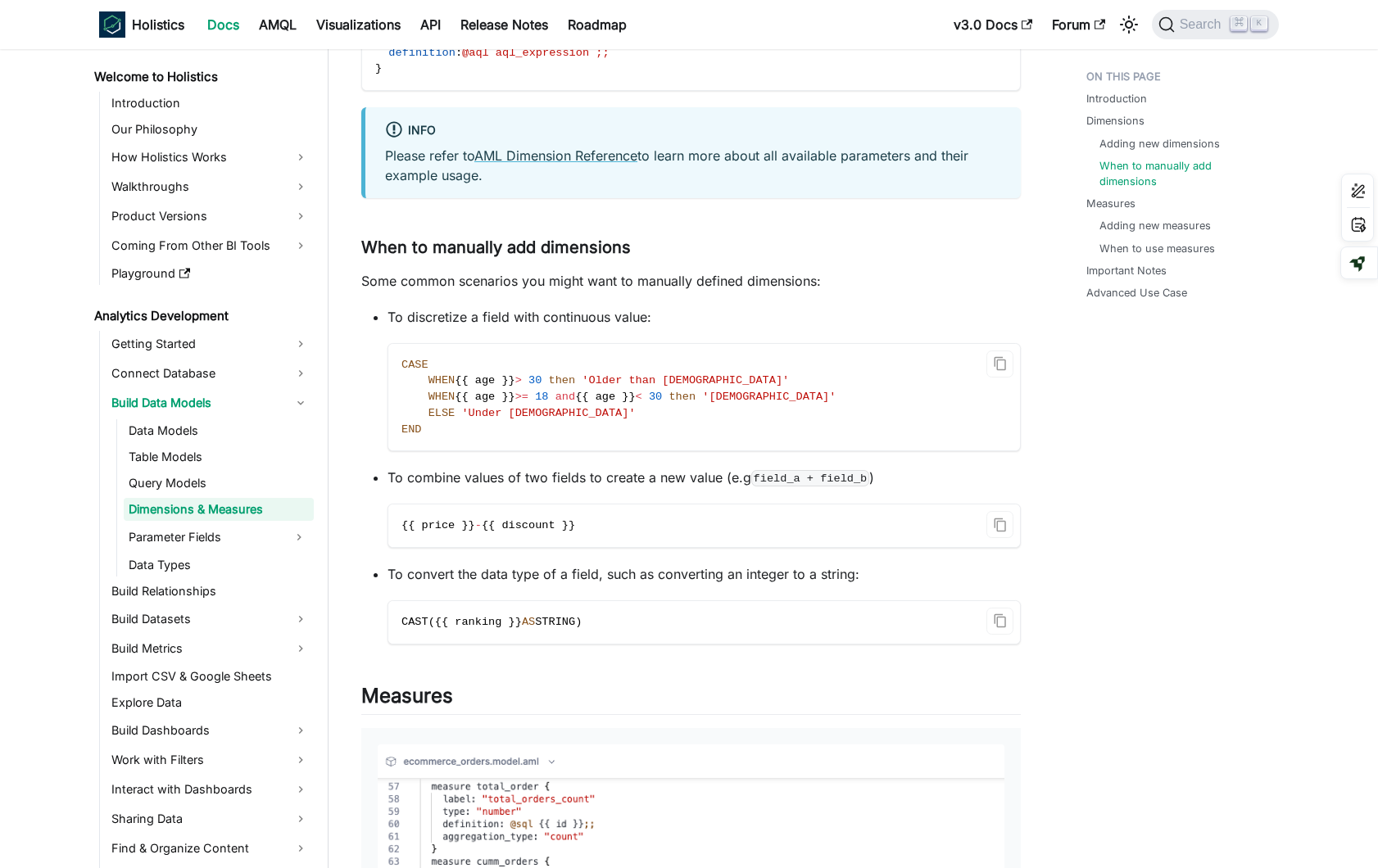 scroll, scrollTop: 2267, scrollLeft: 0, axis: vertical 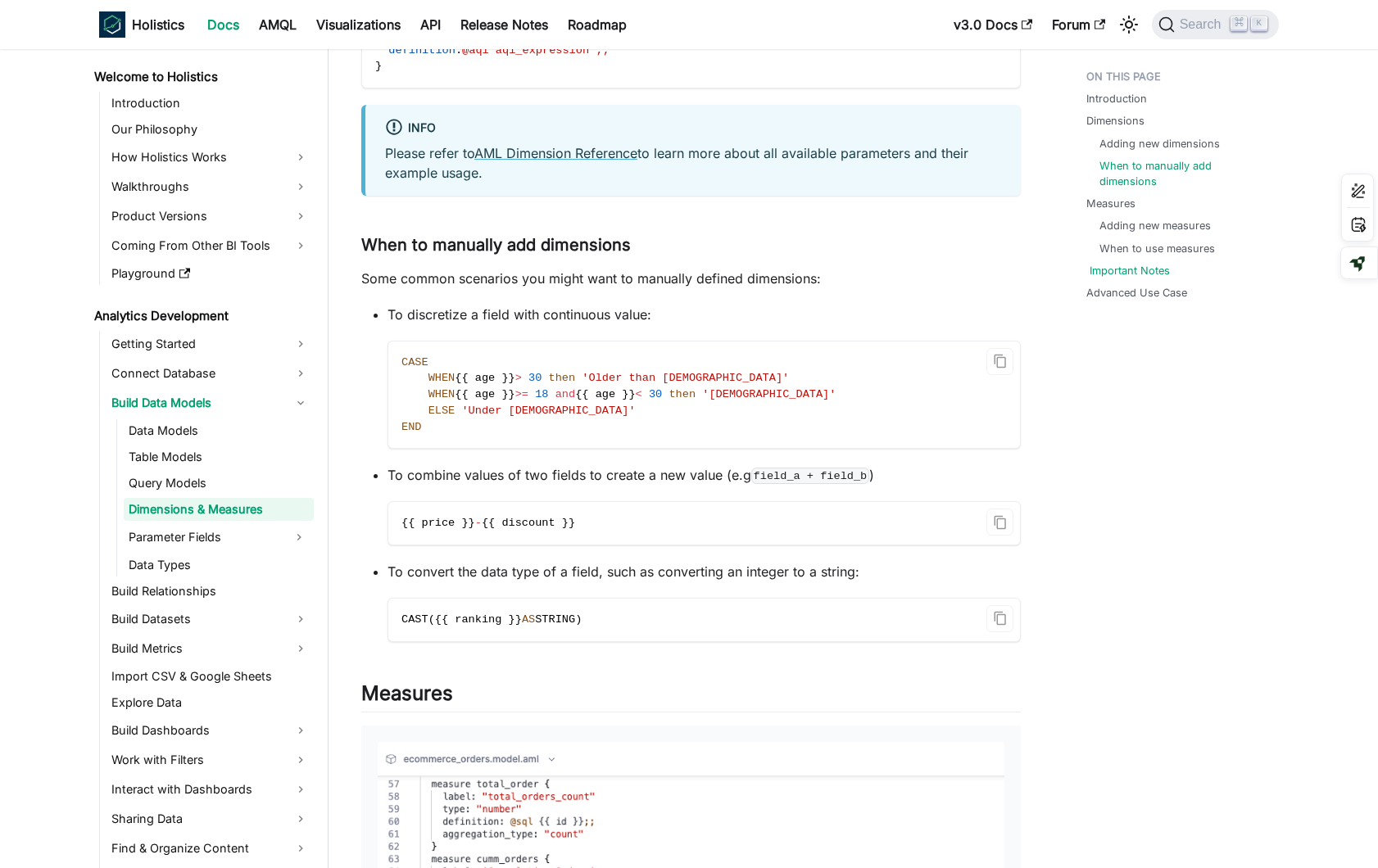 click on "Important Notes" at bounding box center (1130, 270) 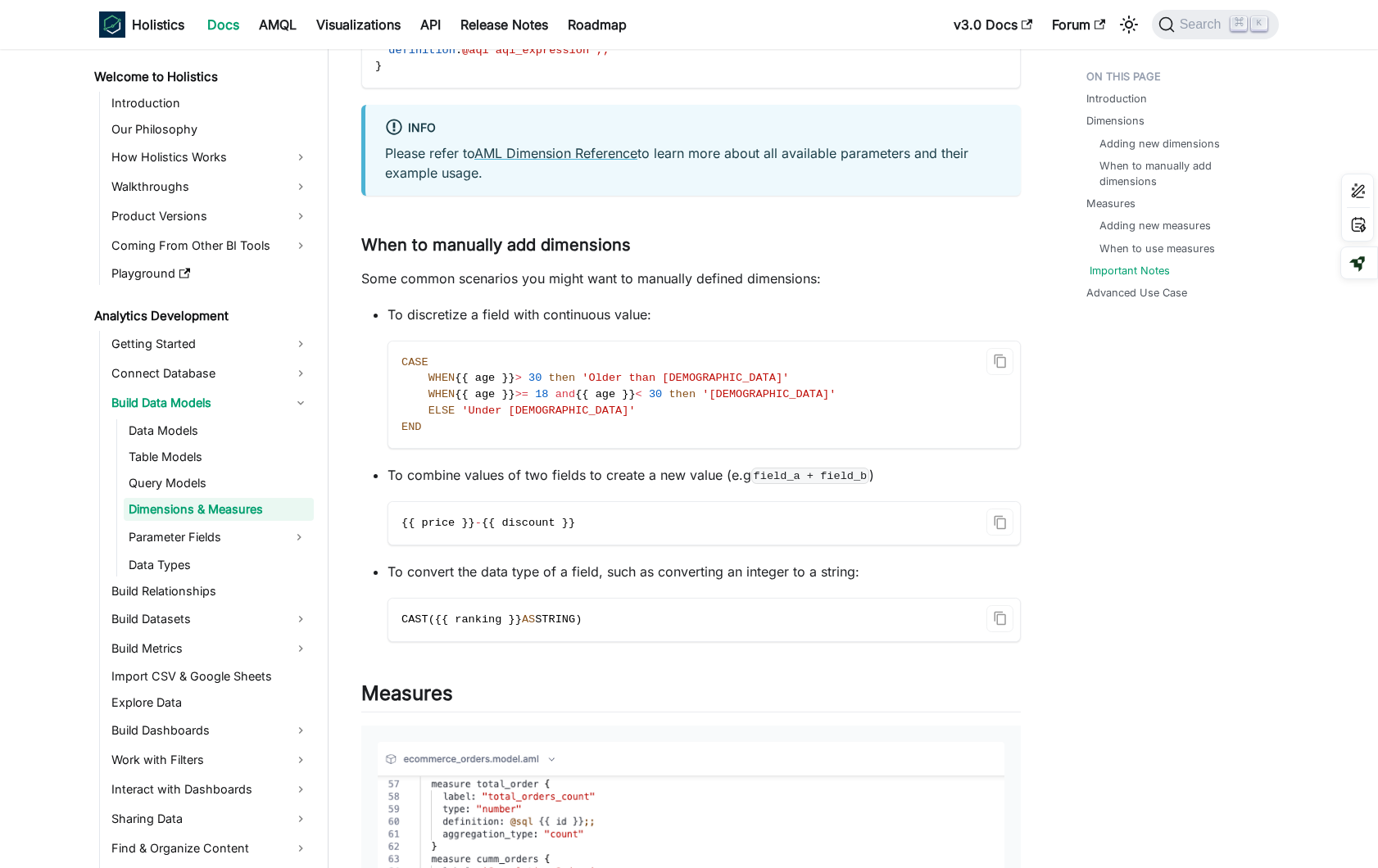 scroll, scrollTop: 4803, scrollLeft: 0, axis: vertical 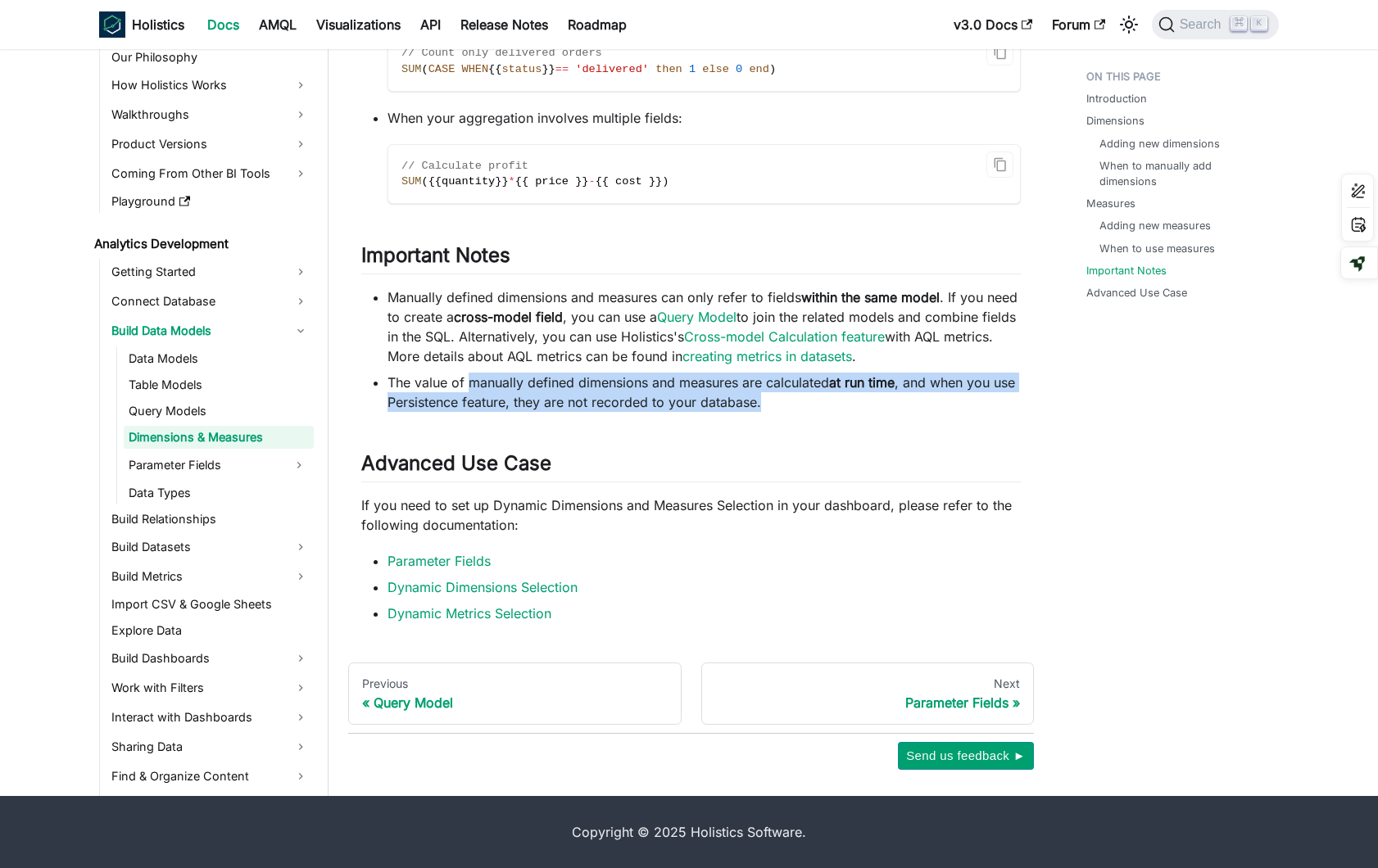 drag, startPoint x: 469, startPoint y: 382, endPoint x: 815, endPoint y: 402, distance: 346.57755 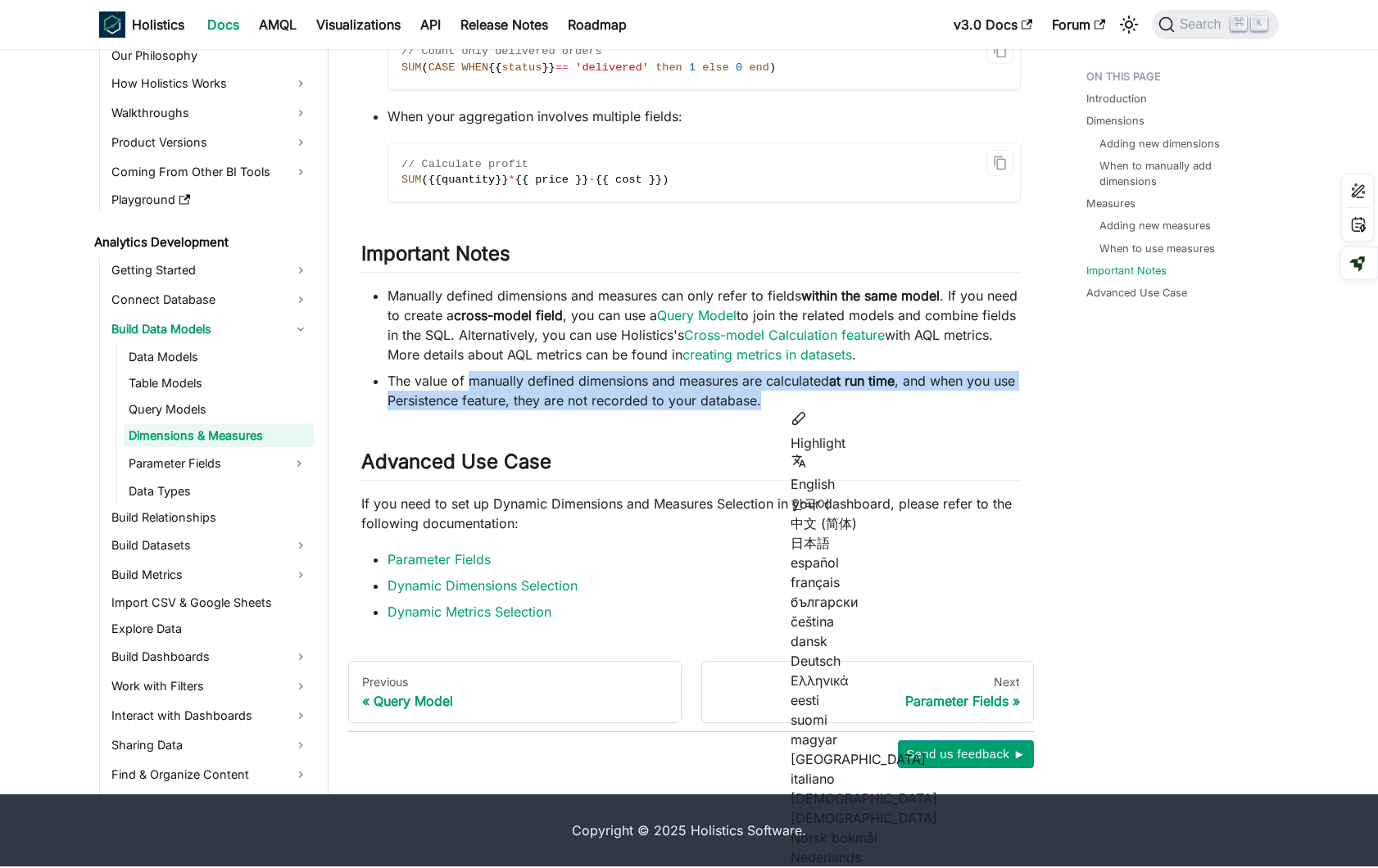 click on "Introduction Dimensions Adding new dimensions When to manually add dimensions Measures Adding new measures When to use measures Important Notes Advanced Use Case" at bounding box center (1174, -1987) 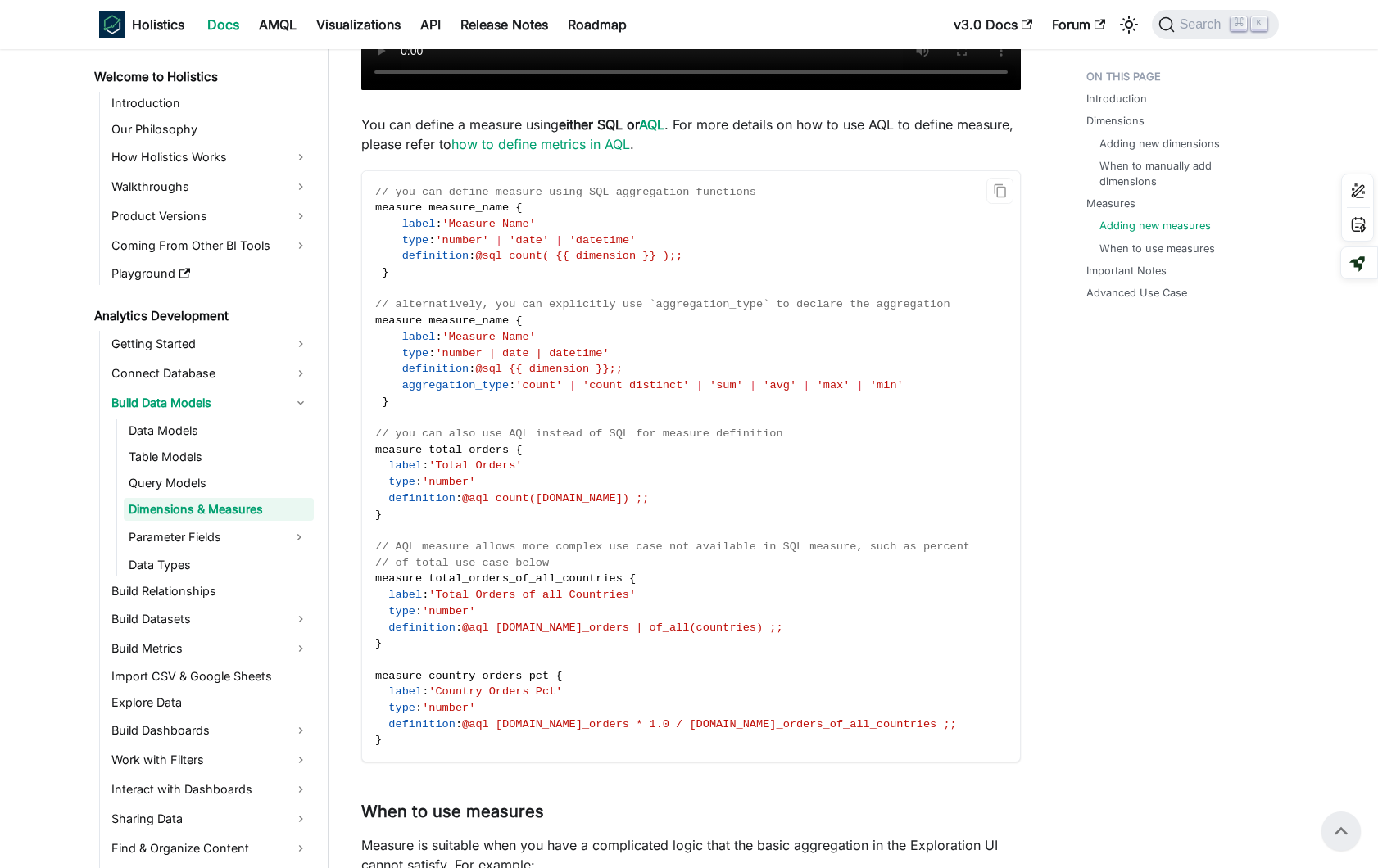 scroll, scrollTop: 3874, scrollLeft: 0, axis: vertical 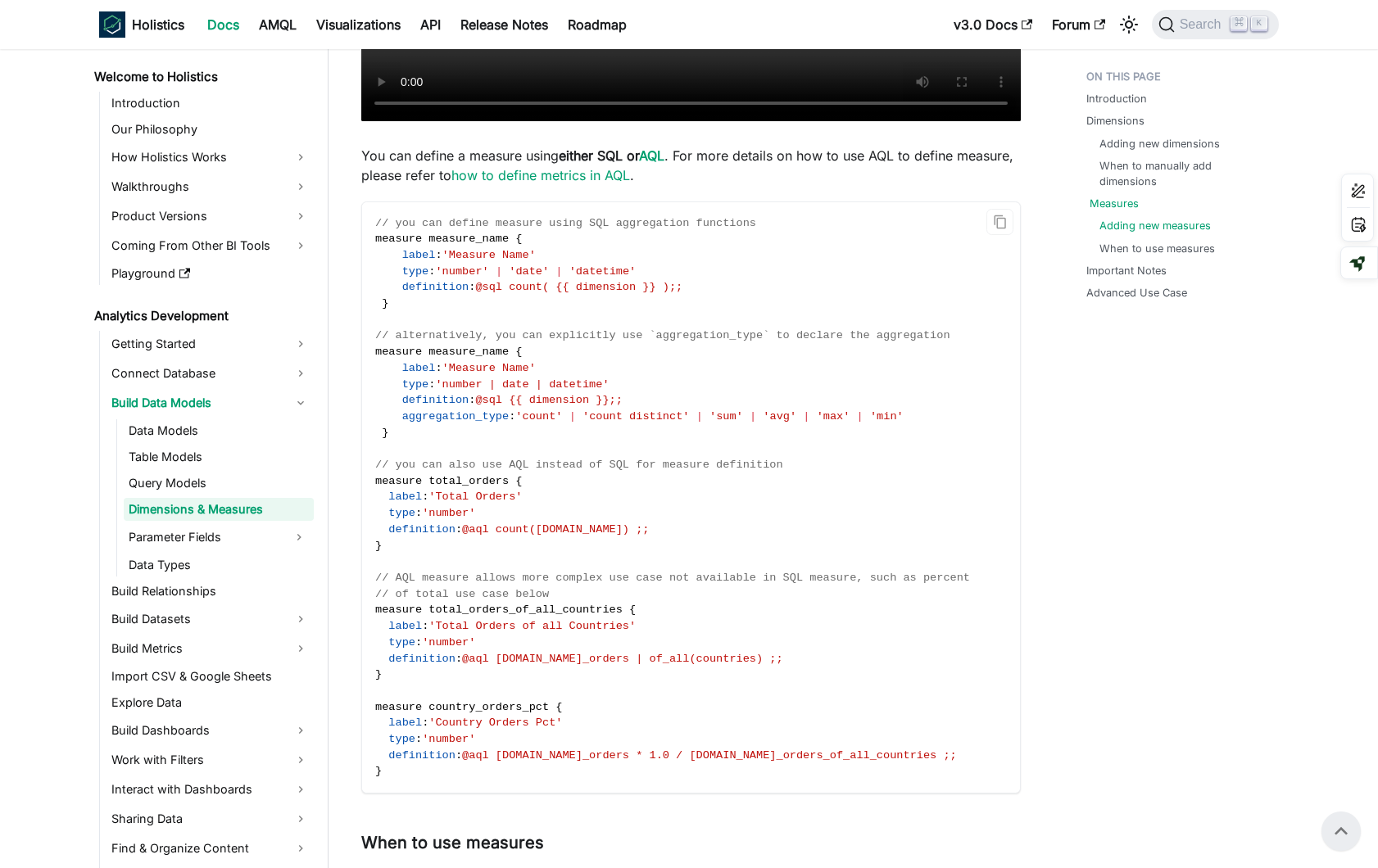 click on "Measures" at bounding box center [1114, 203] 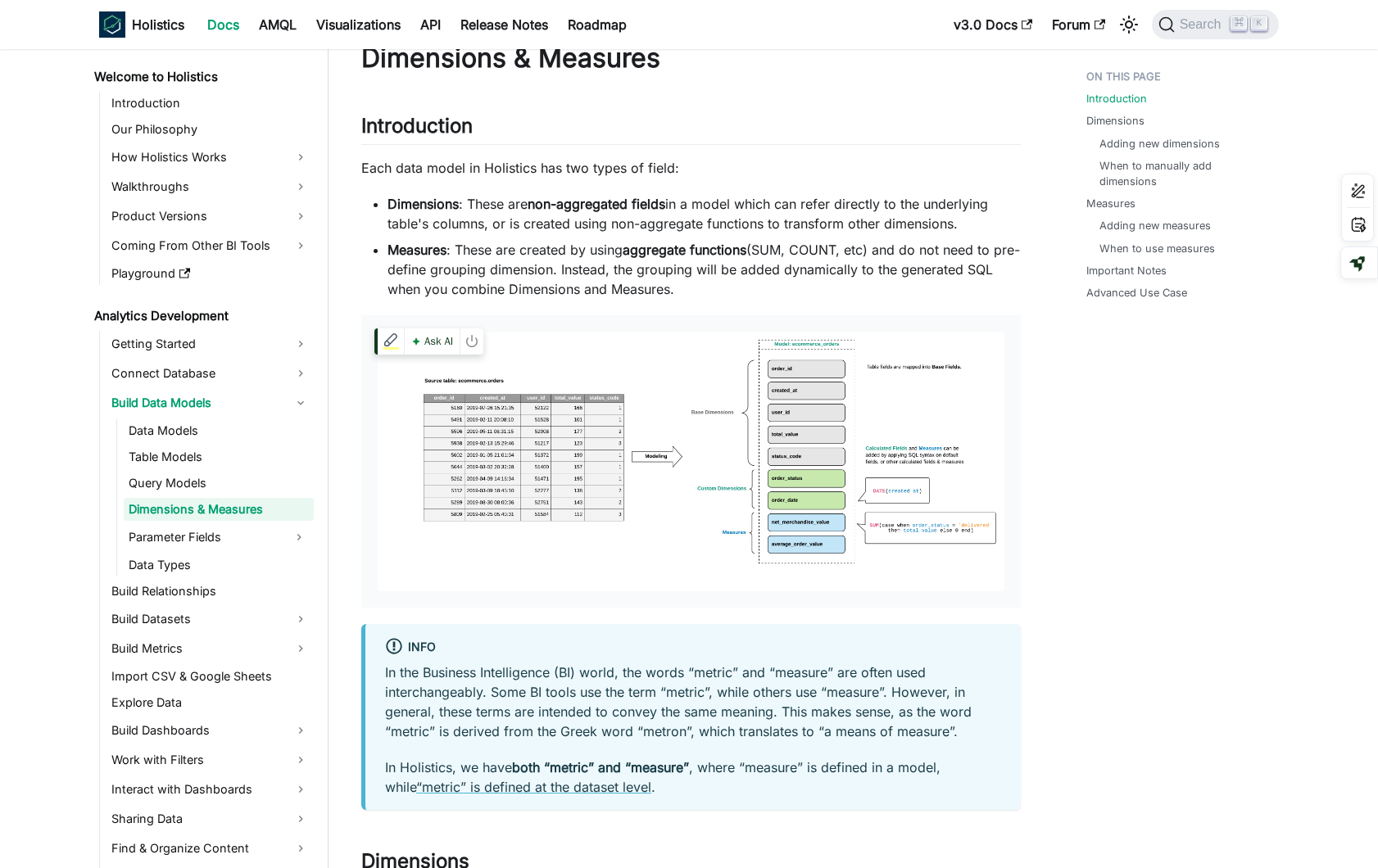 scroll, scrollTop: 0, scrollLeft: 0, axis: both 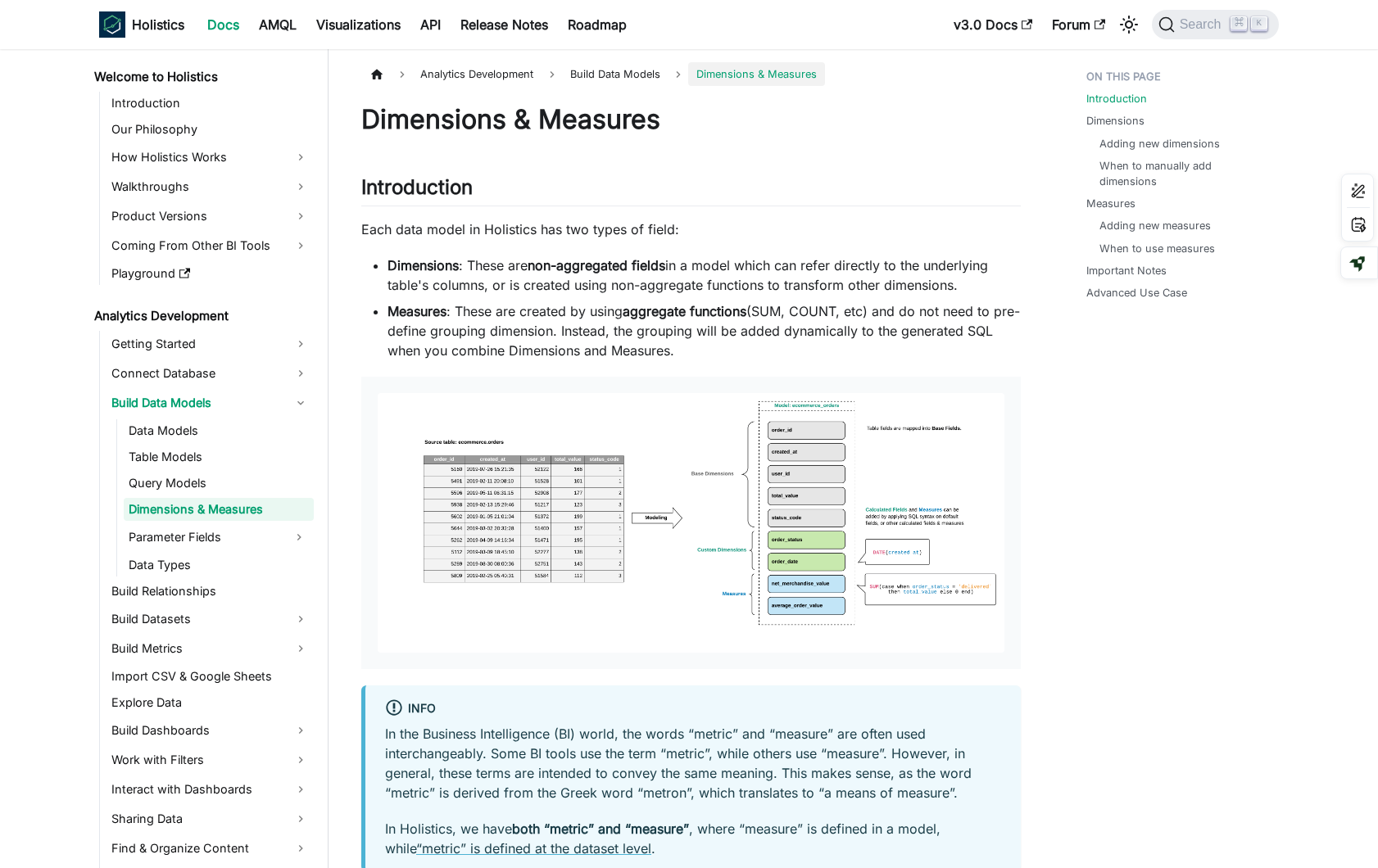 drag, startPoint x: 457, startPoint y: 313, endPoint x: 696, endPoint y: 350, distance: 241.8471 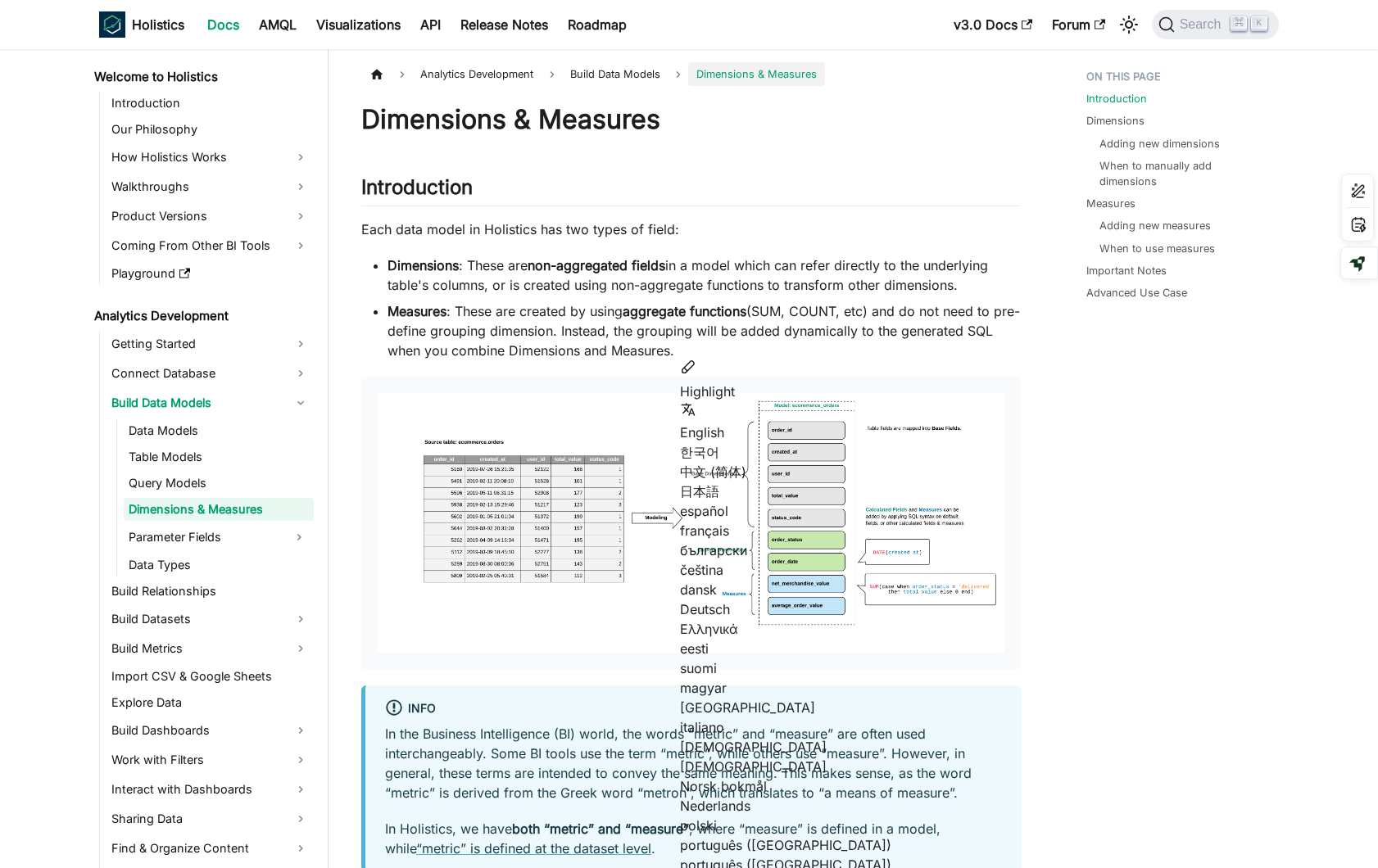 click on "Dimensions : These are  non-aggregated fields  in a model which can refer directly to the underlying table's columns, or is created using non-aggregate functions to transform other dimensions." at bounding box center (704, 275) 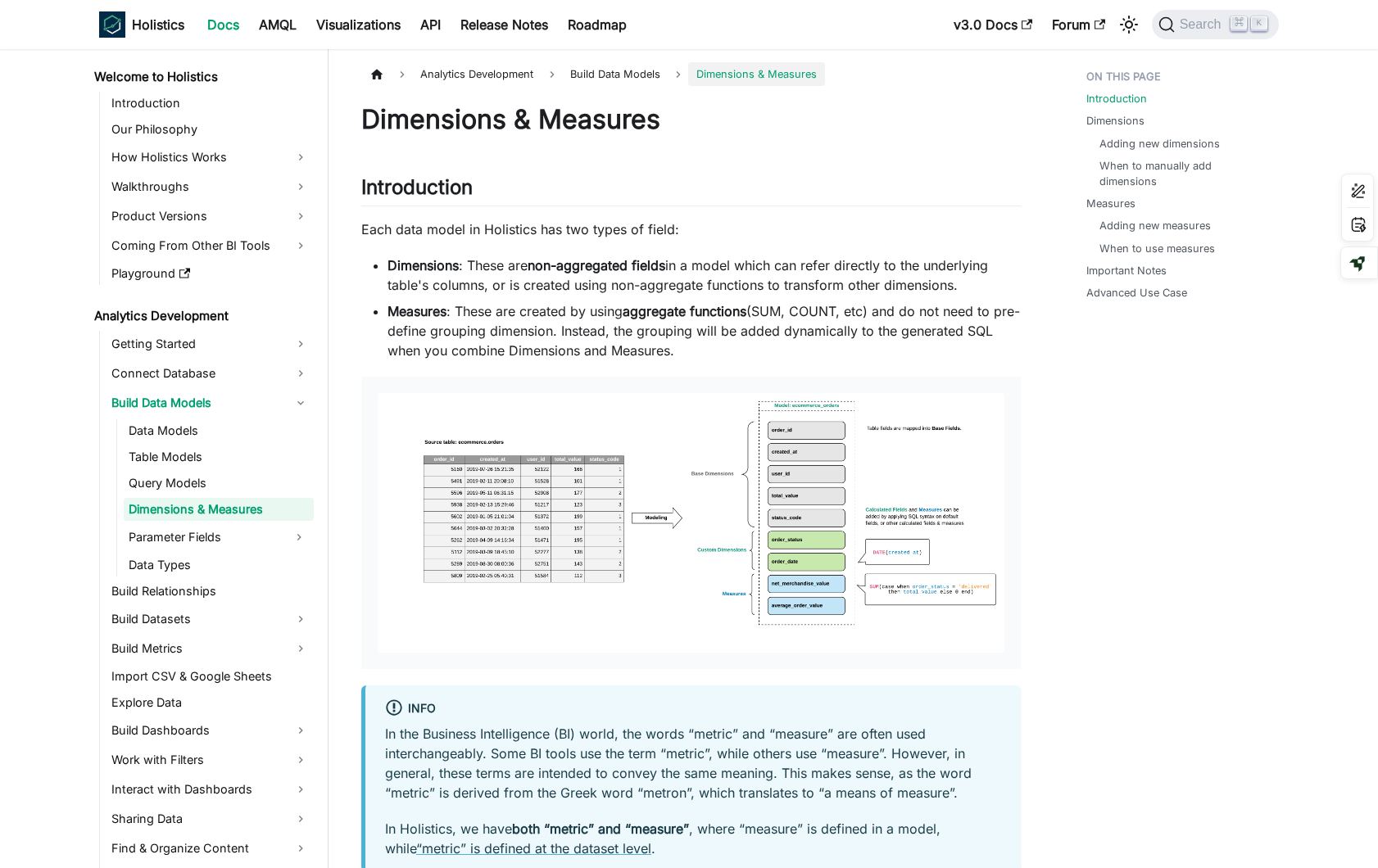 copy on "These are  non-aggregated fields  in a model which can refer directly to the underlying table's columns, or is created using non-aggregate functions to transform other dimensions." 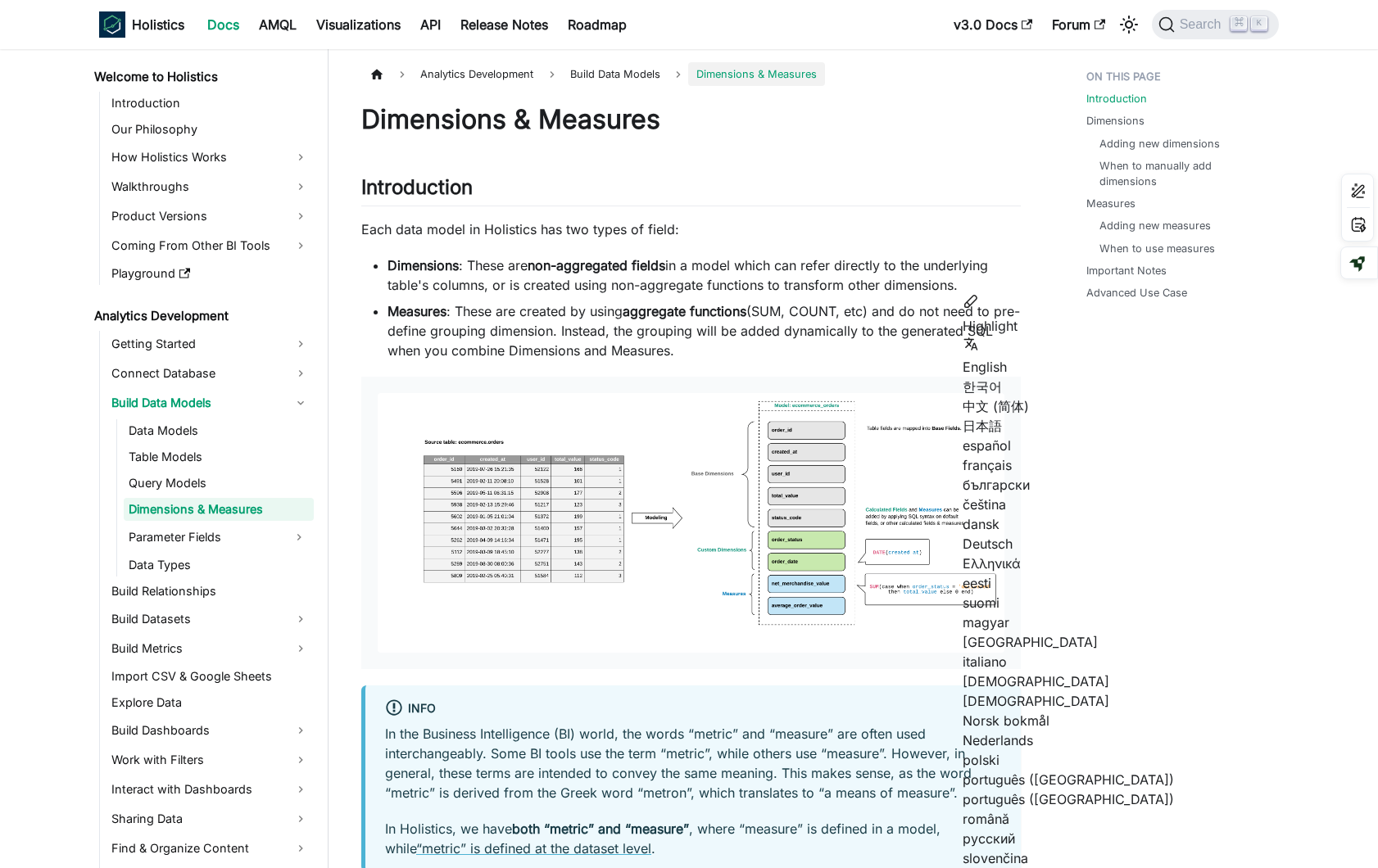 click on "Introduction Dimensions Adding new dimensions When to manually add dimensions Measures Adding new measures When to use measures Important Notes Advanced Use Case" at bounding box center (1174, 2816) 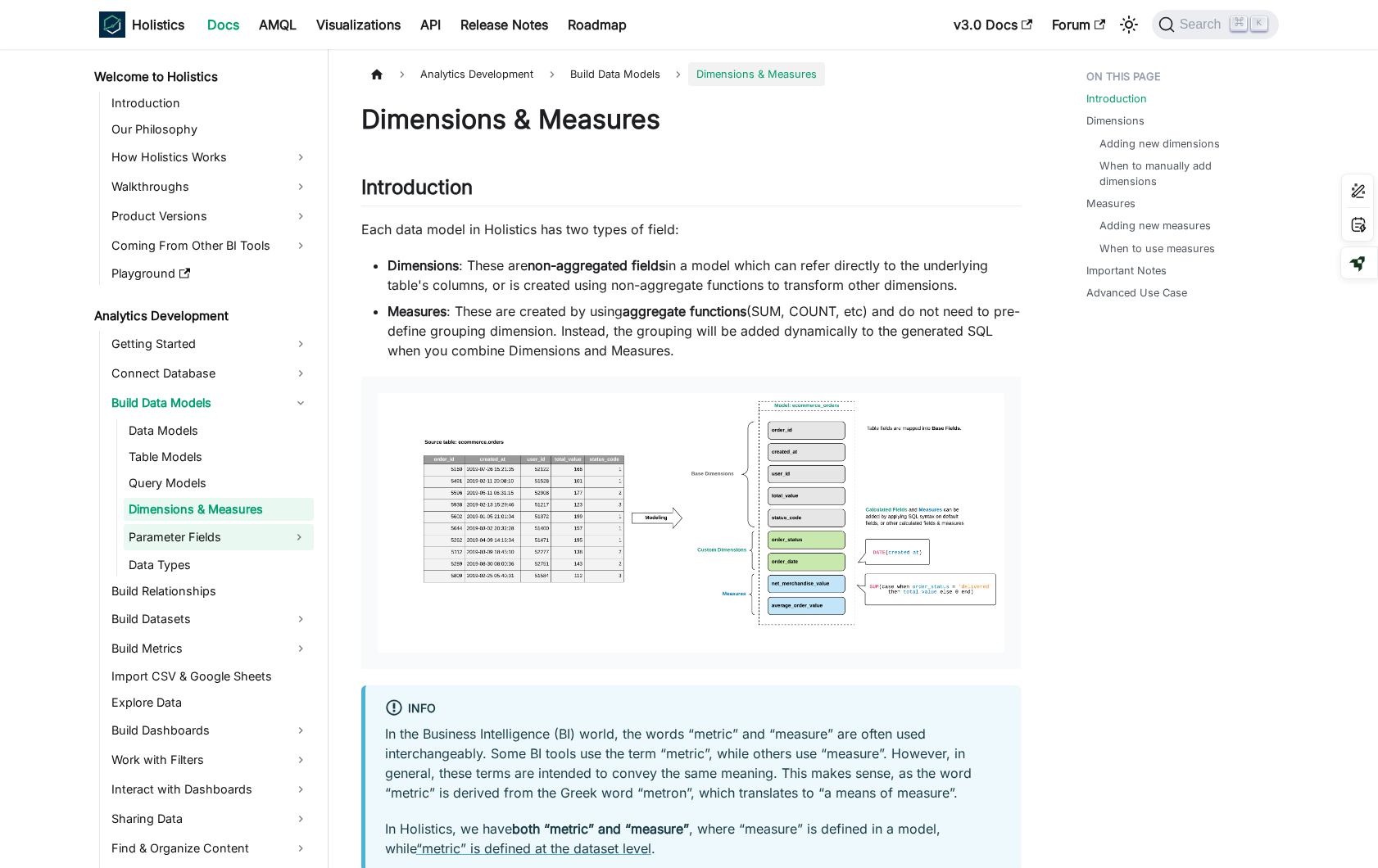 click on "Parameter Fields" at bounding box center (204, 537) 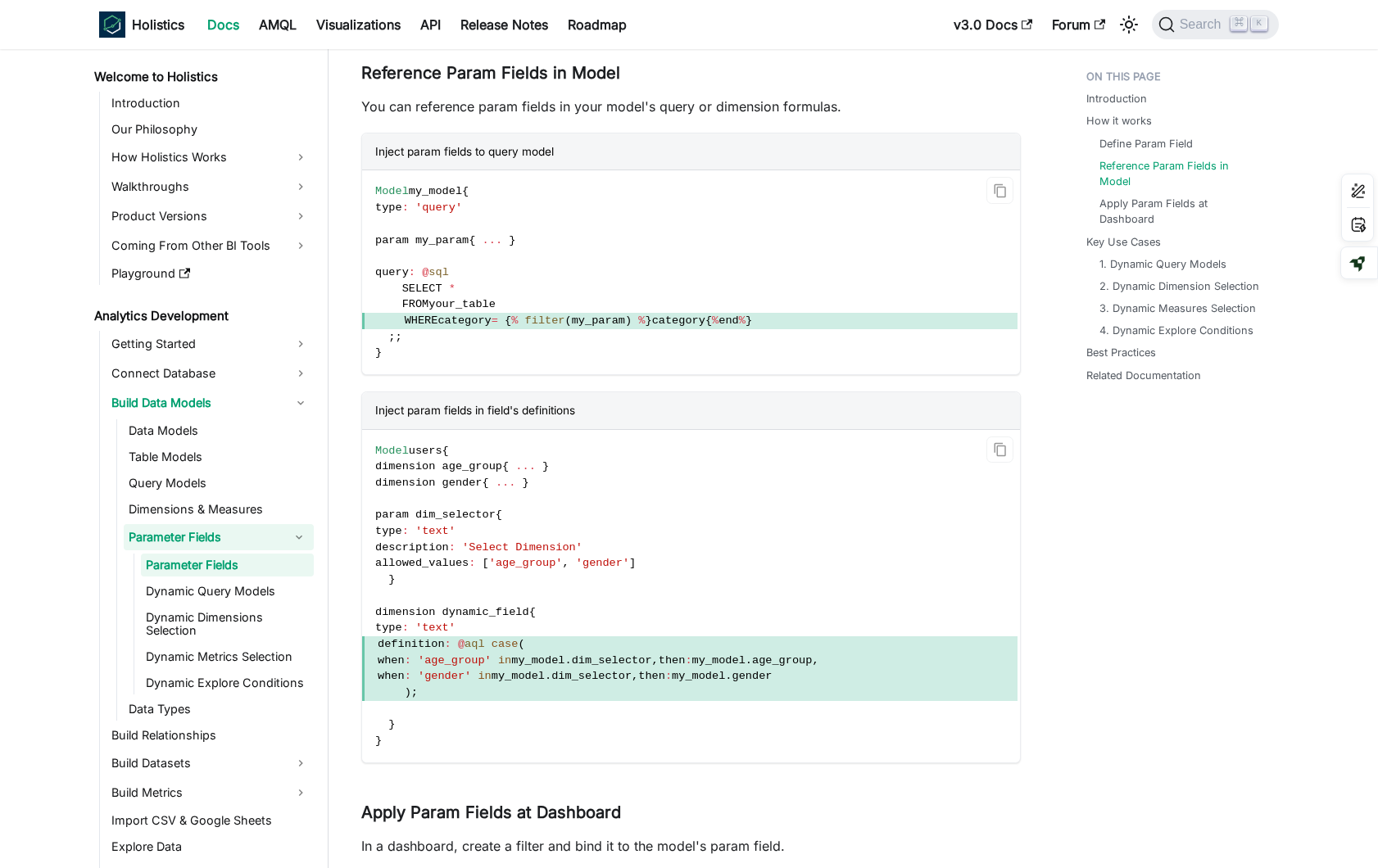 scroll, scrollTop: 1081, scrollLeft: 0, axis: vertical 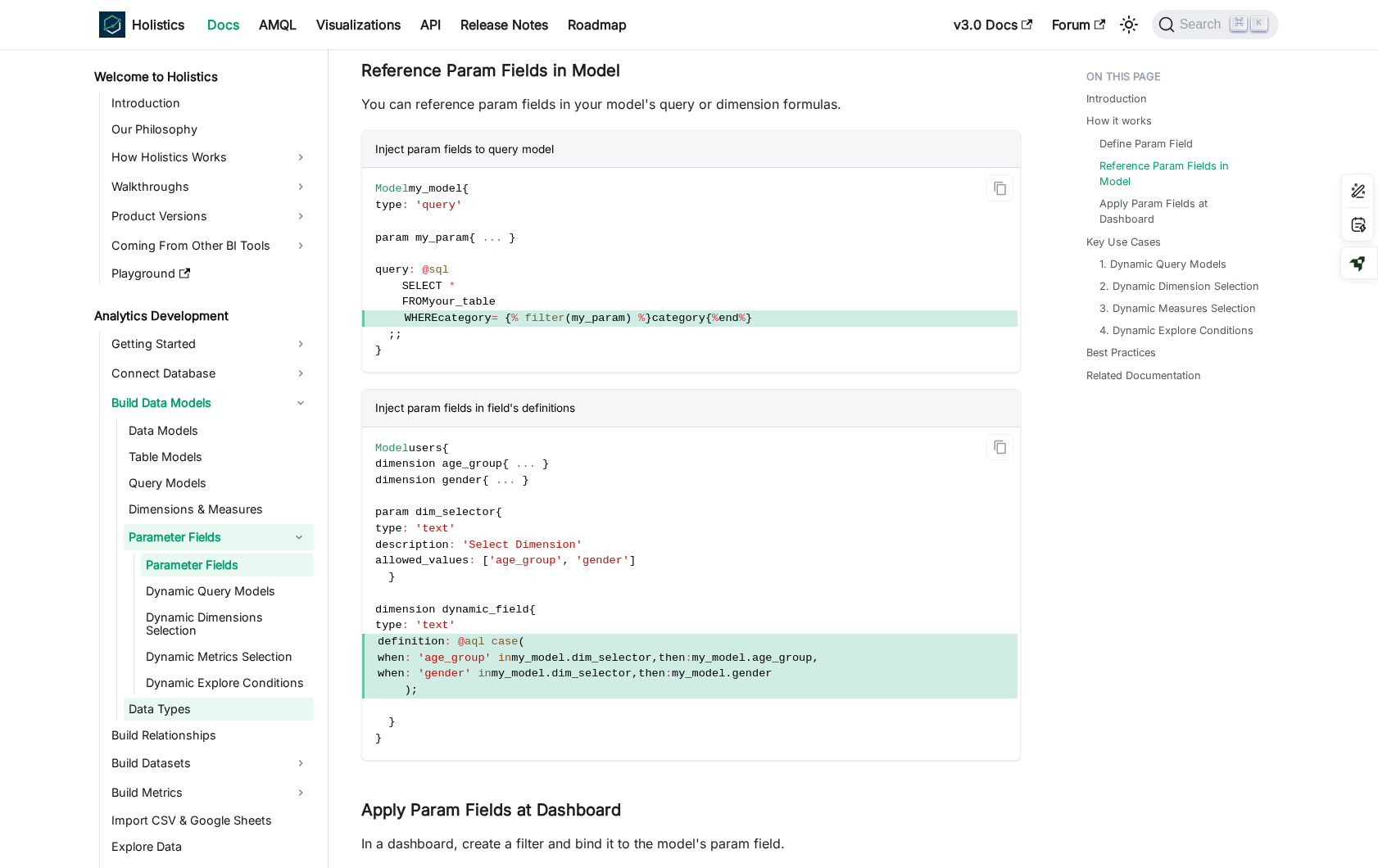 click on "Data Types" at bounding box center [219, 709] 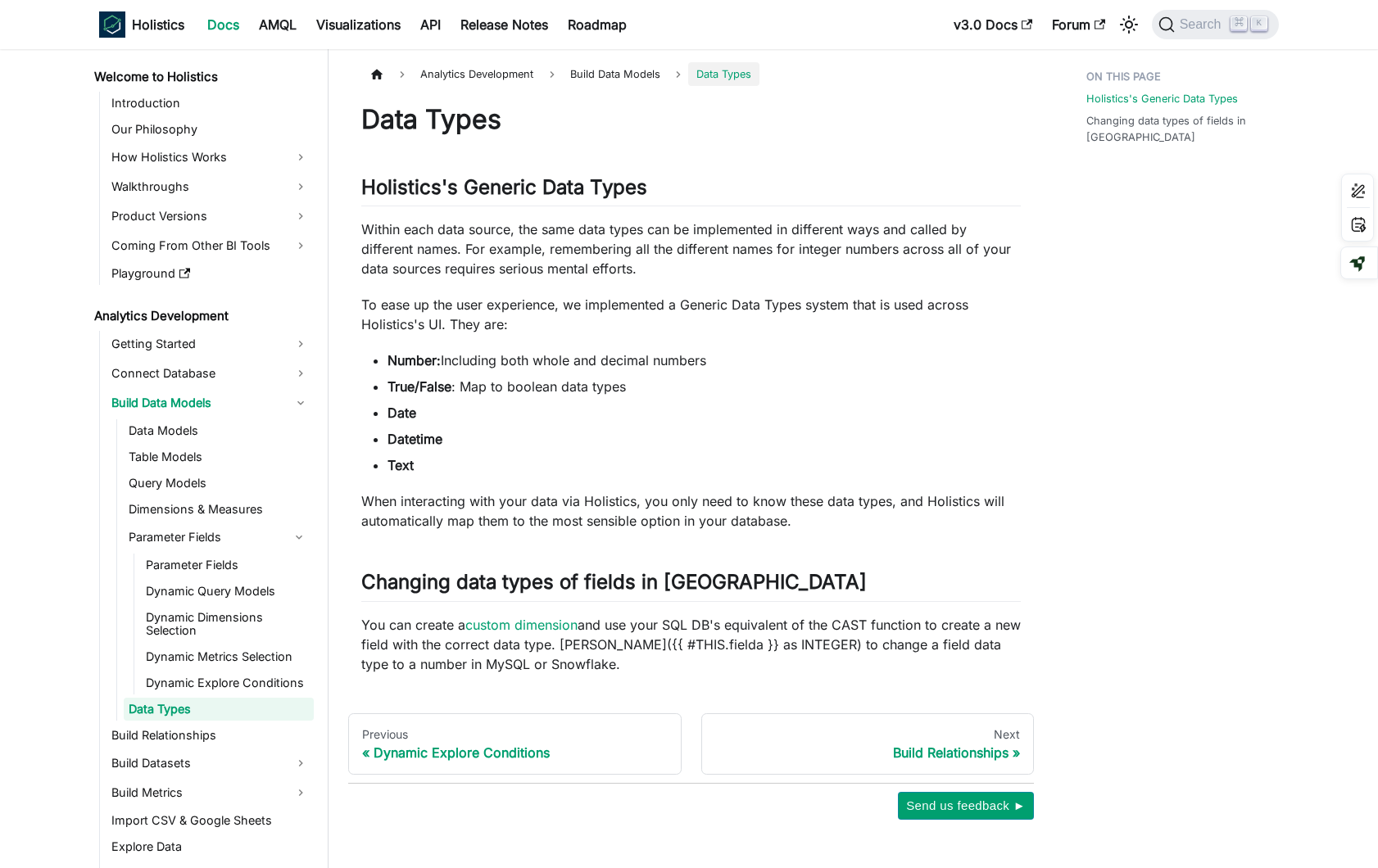 scroll, scrollTop: 16, scrollLeft: 0, axis: vertical 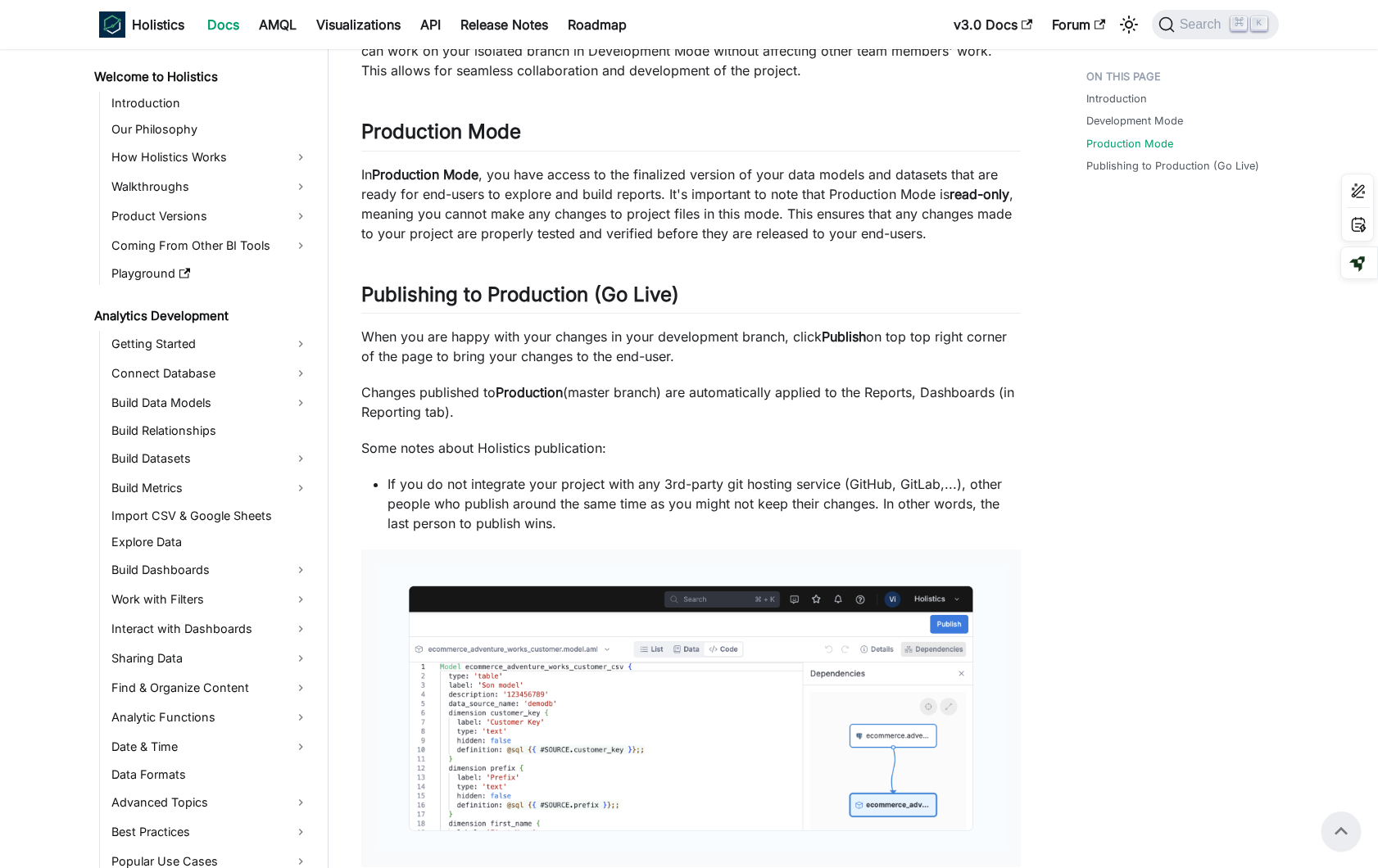drag, startPoint x: 359, startPoint y: 336, endPoint x: 485, endPoint y: 413, distance: 147.66516 